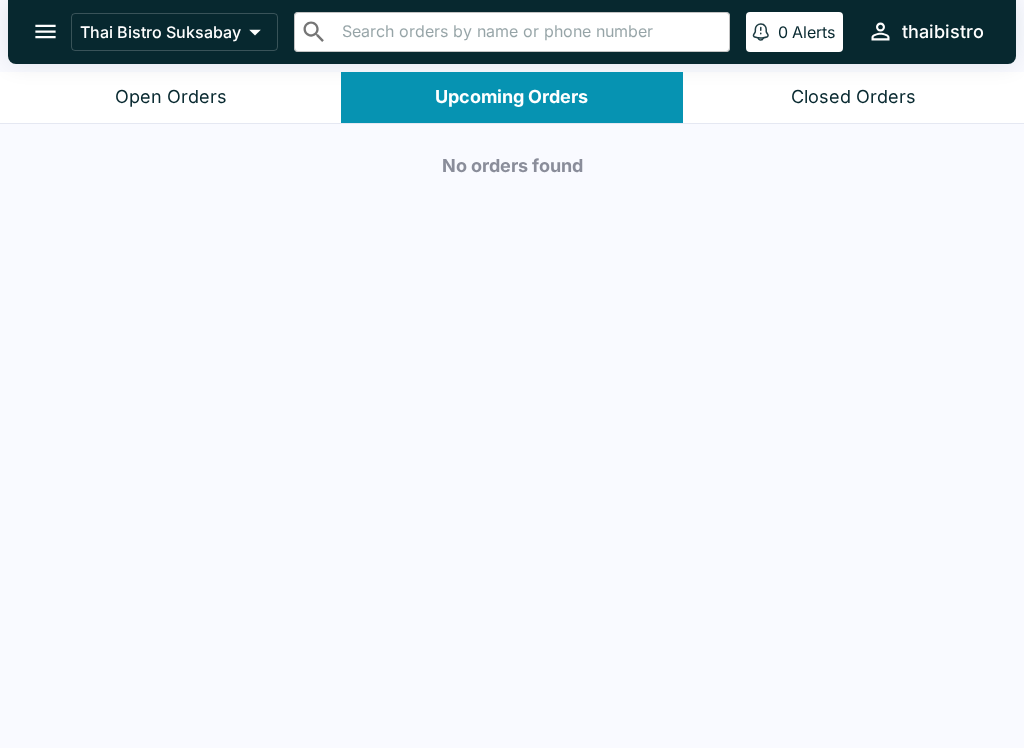 scroll, scrollTop: 0, scrollLeft: 0, axis: both 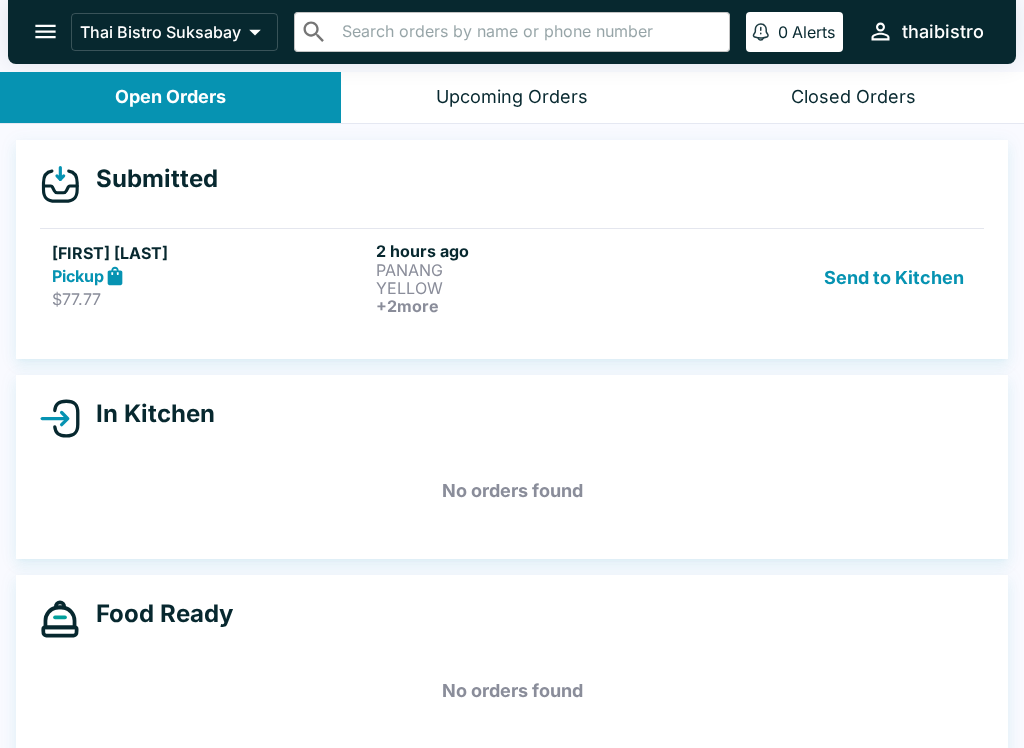click on "YELLOW" at bounding box center [534, 288] 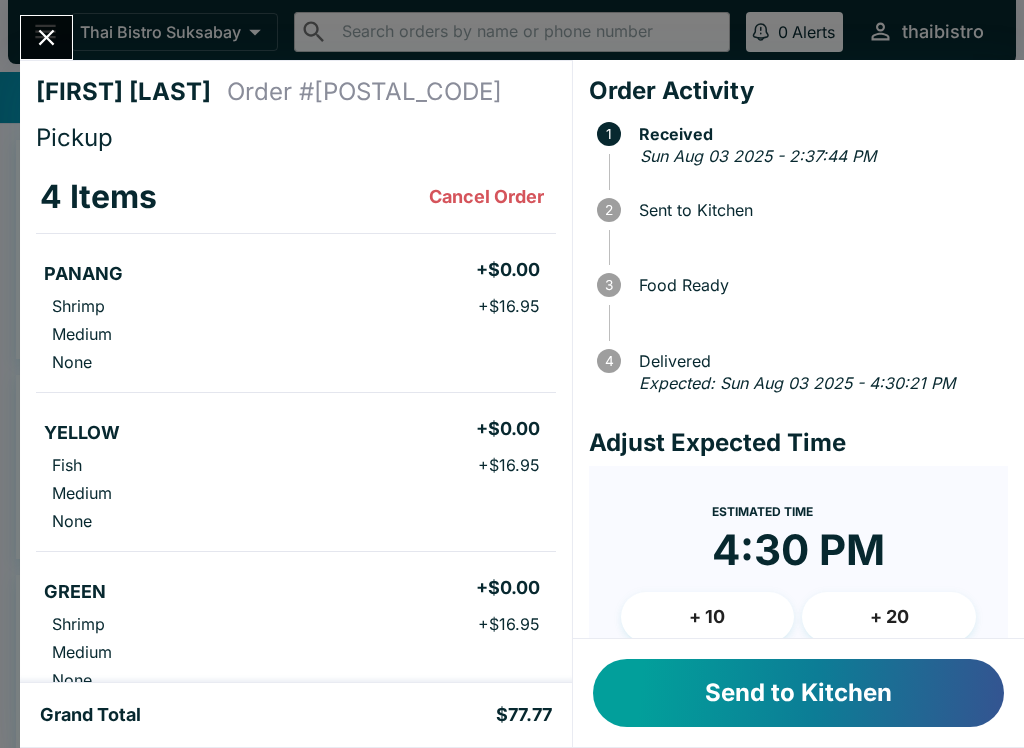 click on "Send to Kitchen" at bounding box center [798, 693] 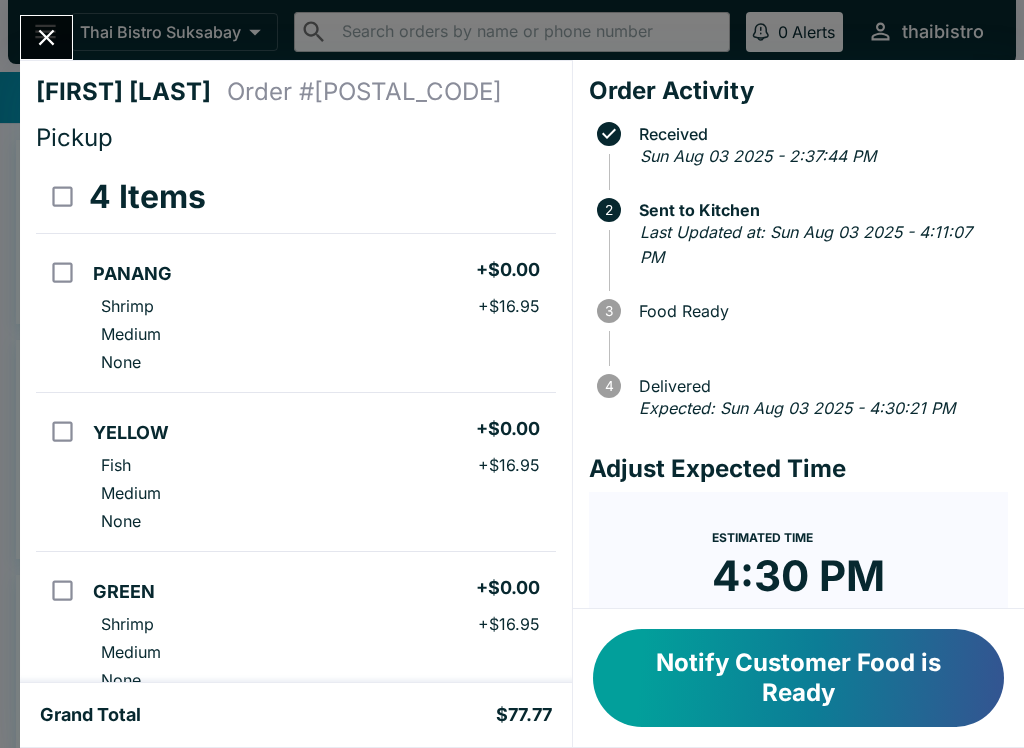 click at bounding box center [46, 37] 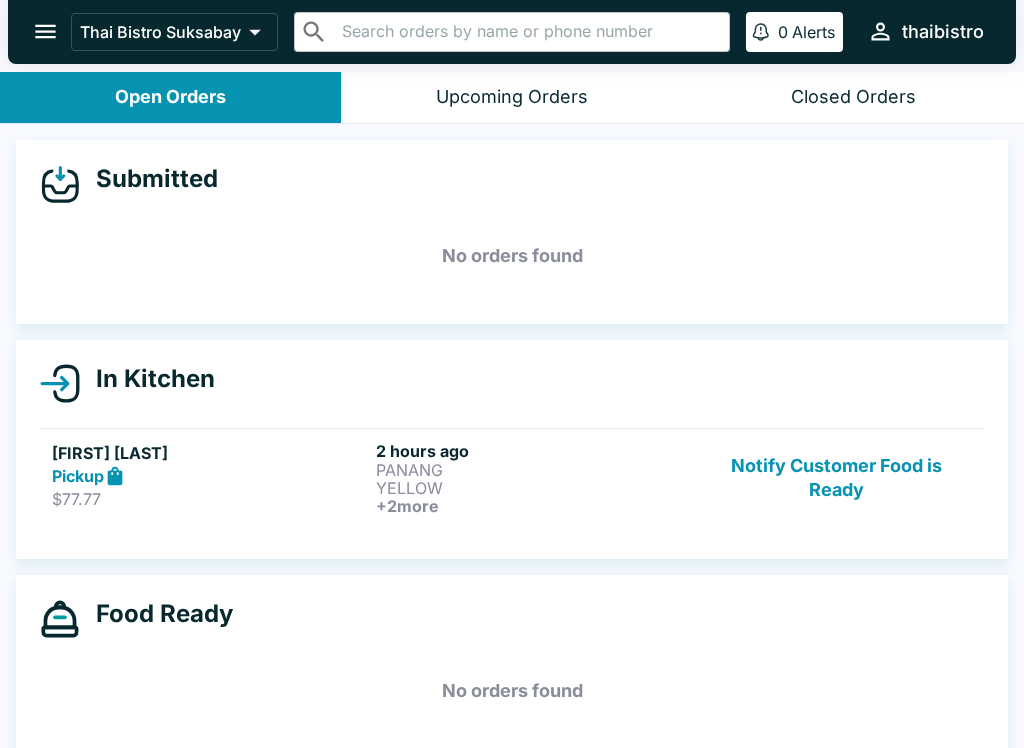 click on "Notify Customer Food is Ready" at bounding box center (836, 478) 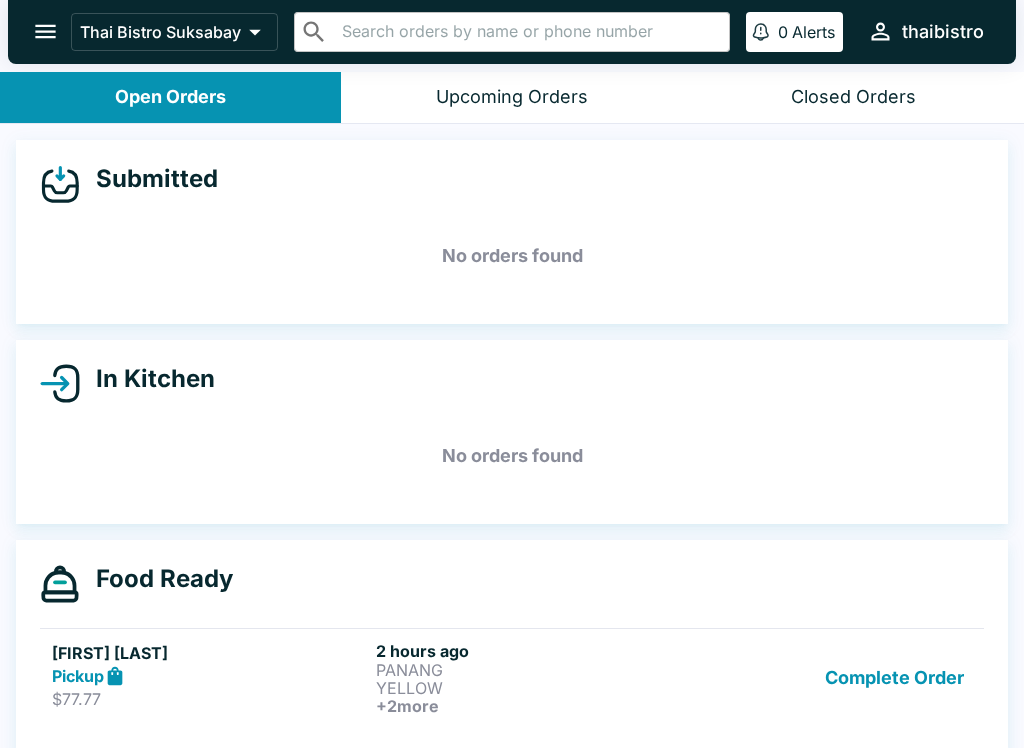 click on "Complete Order" at bounding box center (894, 678) 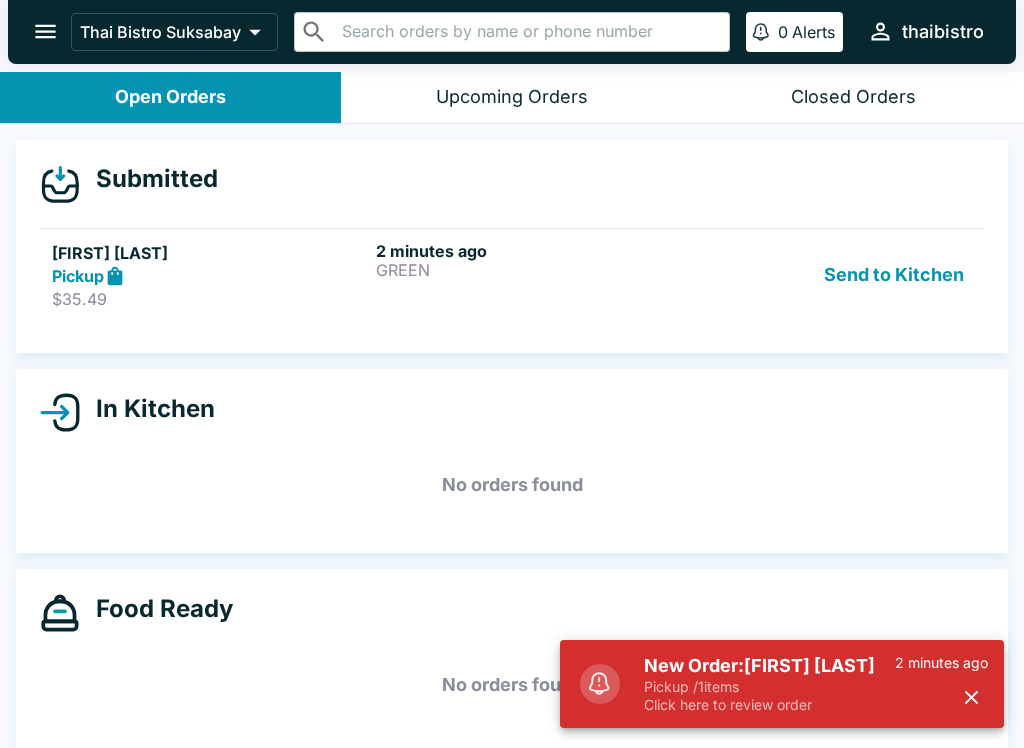 click on "New Order:  [FIRST] [LAST]" at bounding box center [769, 666] 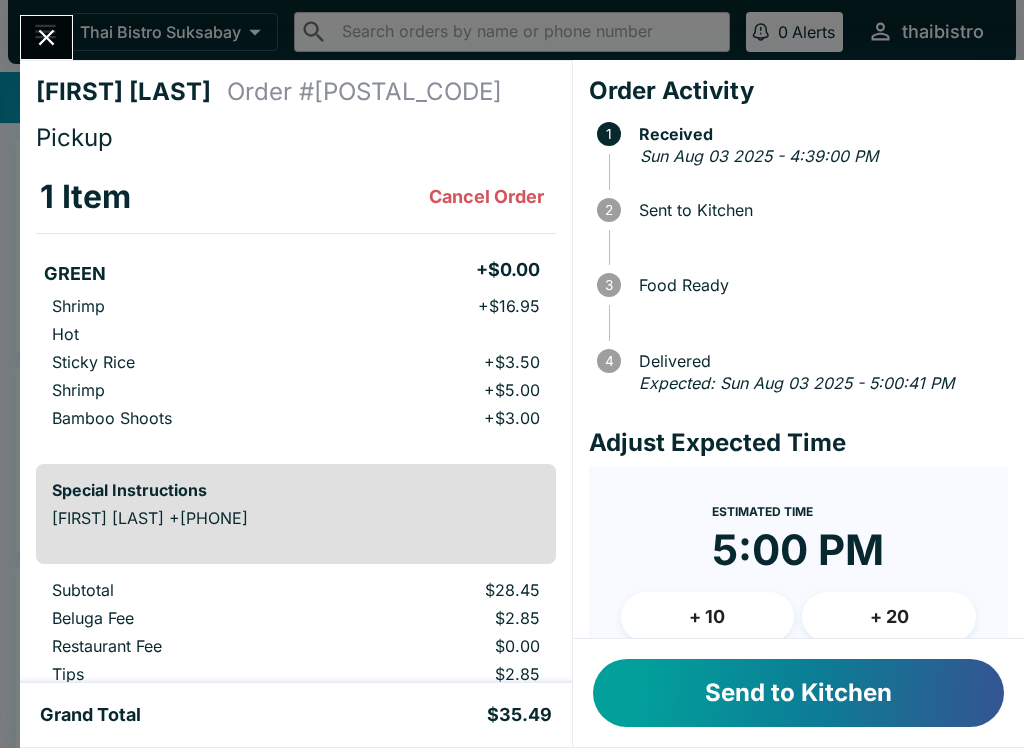 click on "Send to Kitchen" at bounding box center (798, 693) 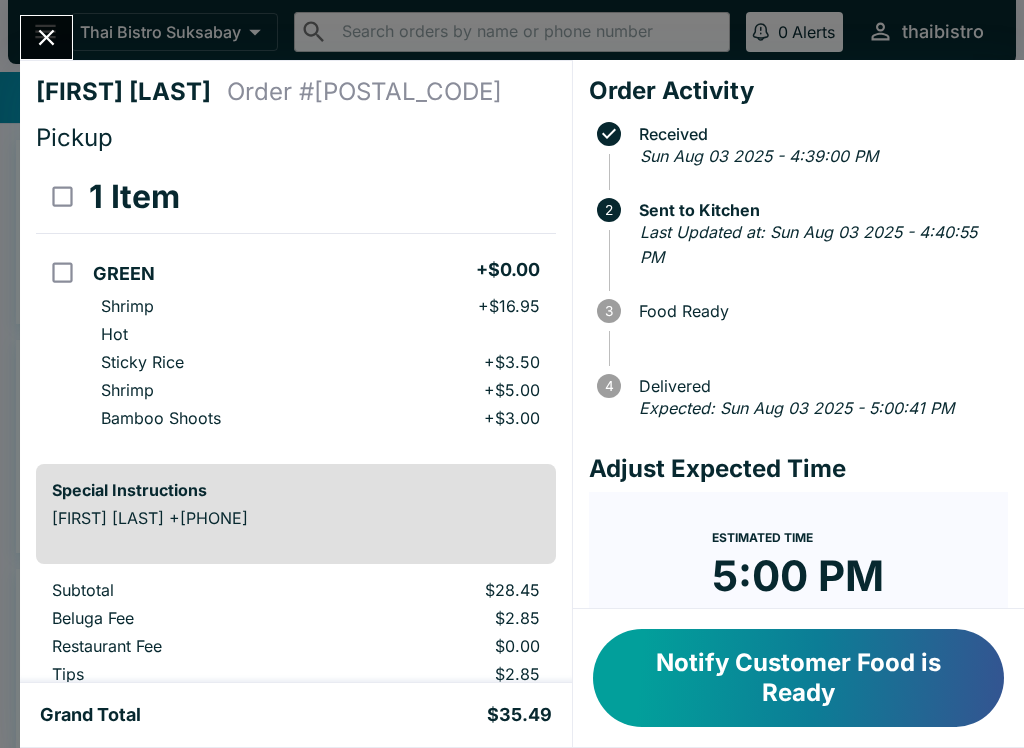 scroll, scrollTop: 0, scrollLeft: 0, axis: both 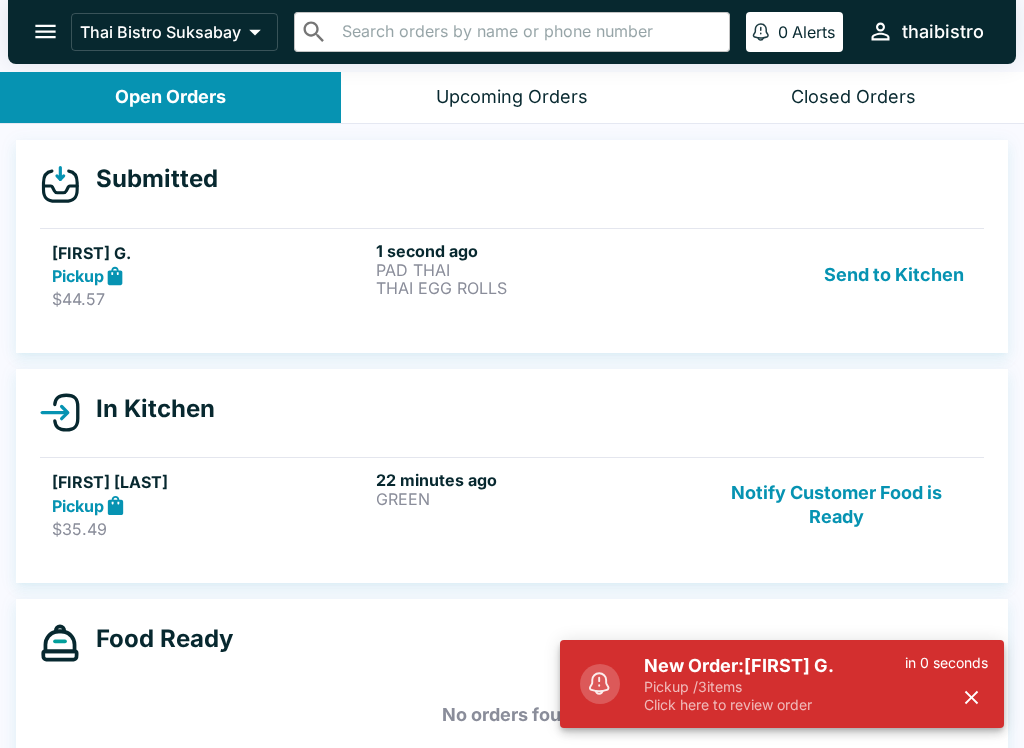 click on "PAD THAI" at bounding box center [534, 270] 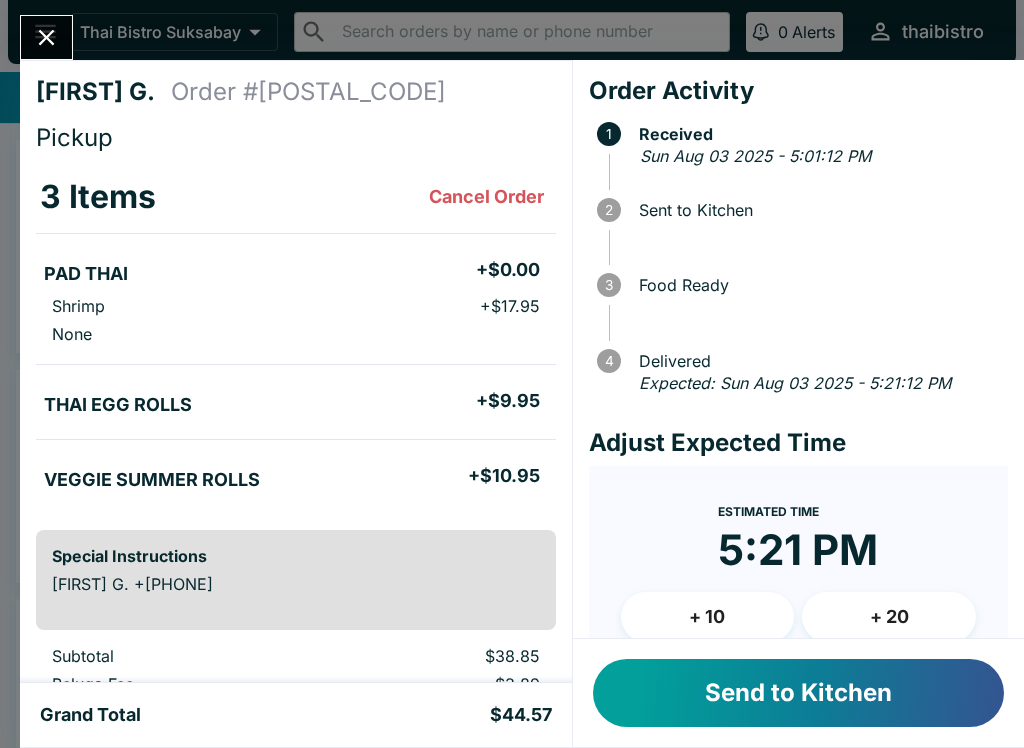 click on "Send to Kitchen" at bounding box center (798, 693) 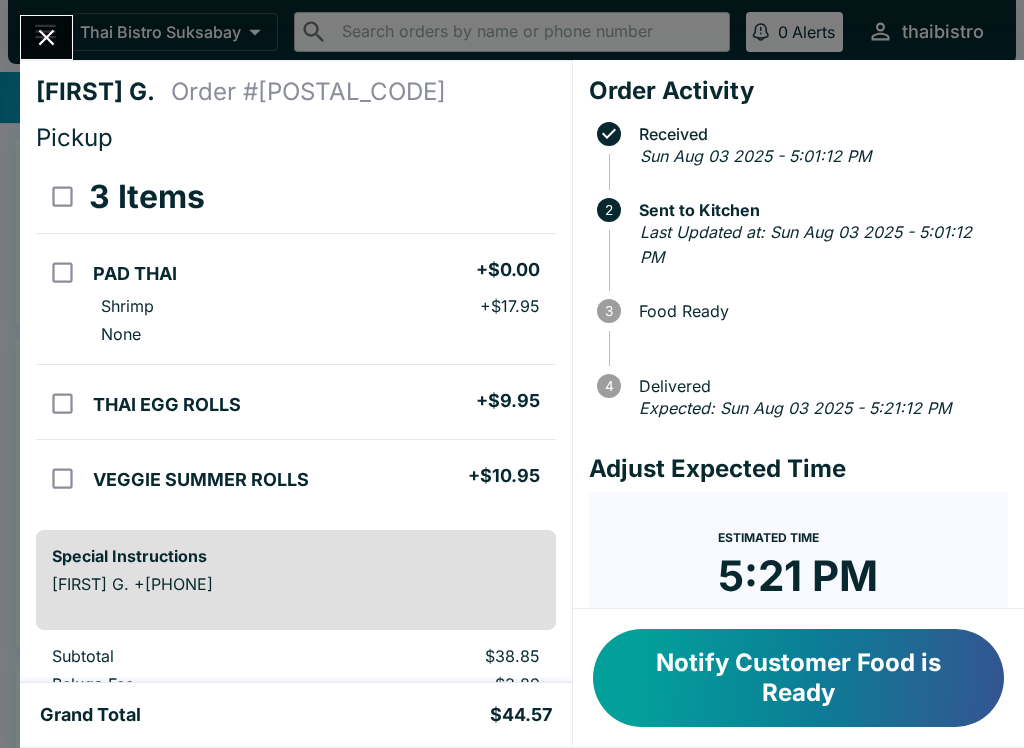 scroll, scrollTop: 25, scrollLeft: 0, axis: vertical 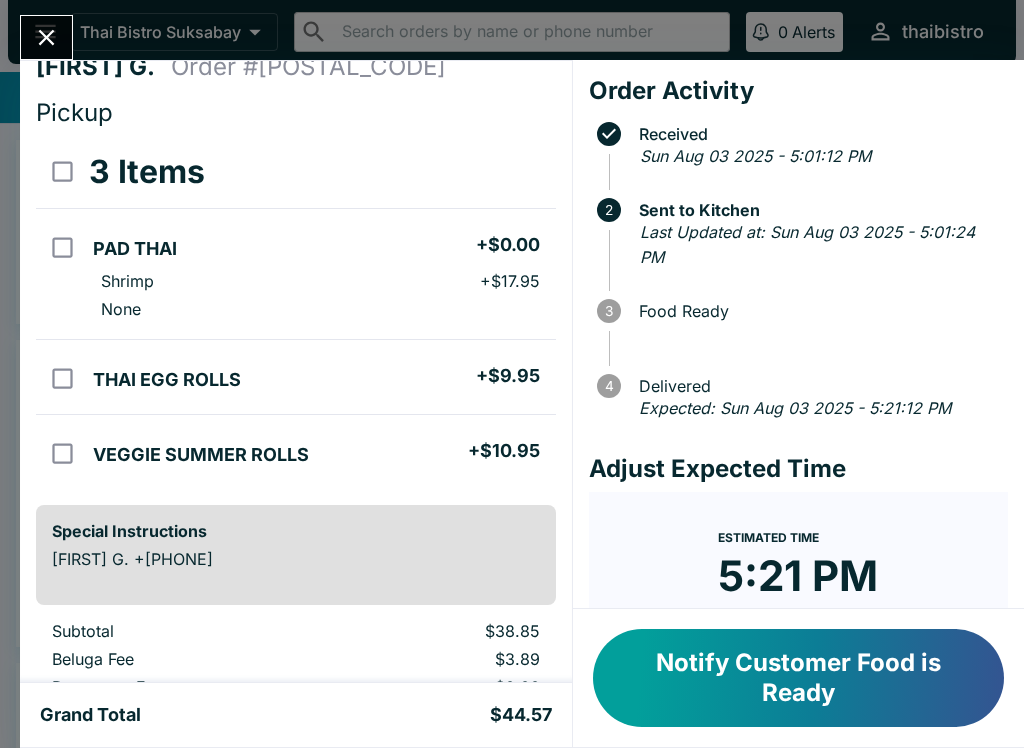 click 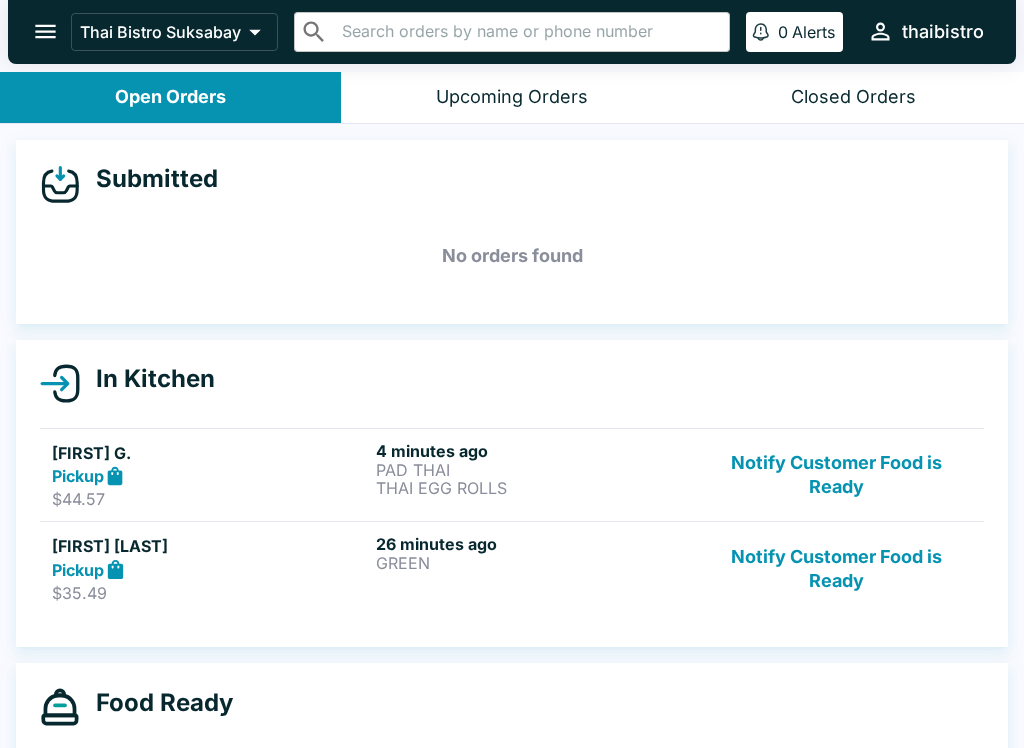 scroll, scrollTop: 5, scrollLeft: 0, axis: vertical 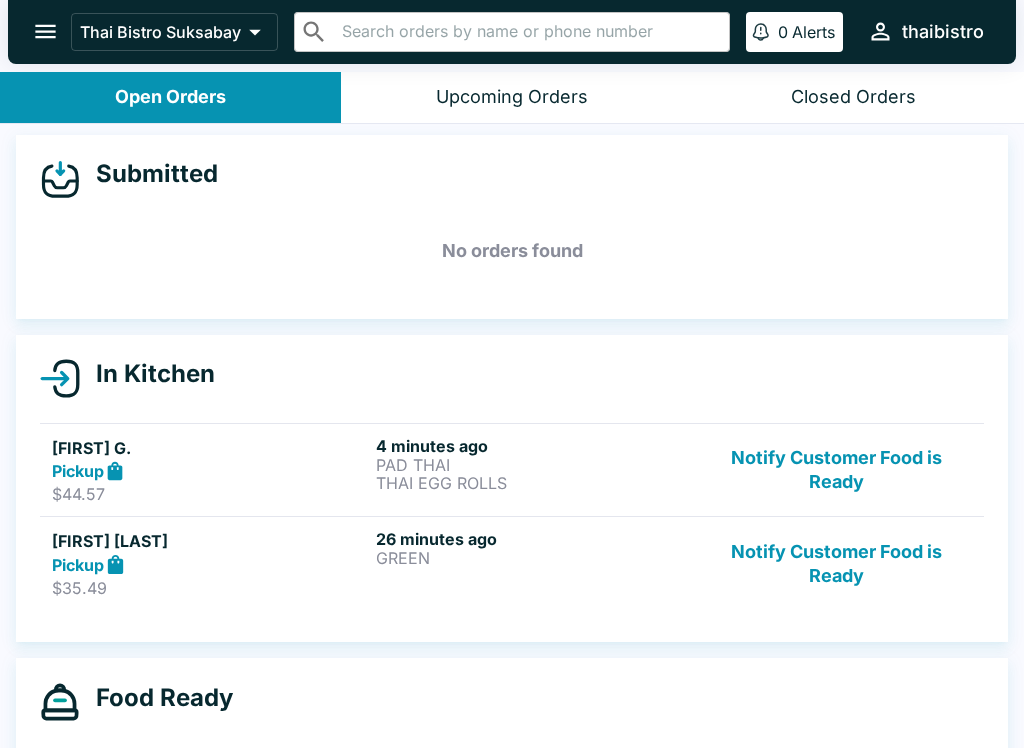 click on "Notify Customer Food is Ready" at bounding box center [836, 563] 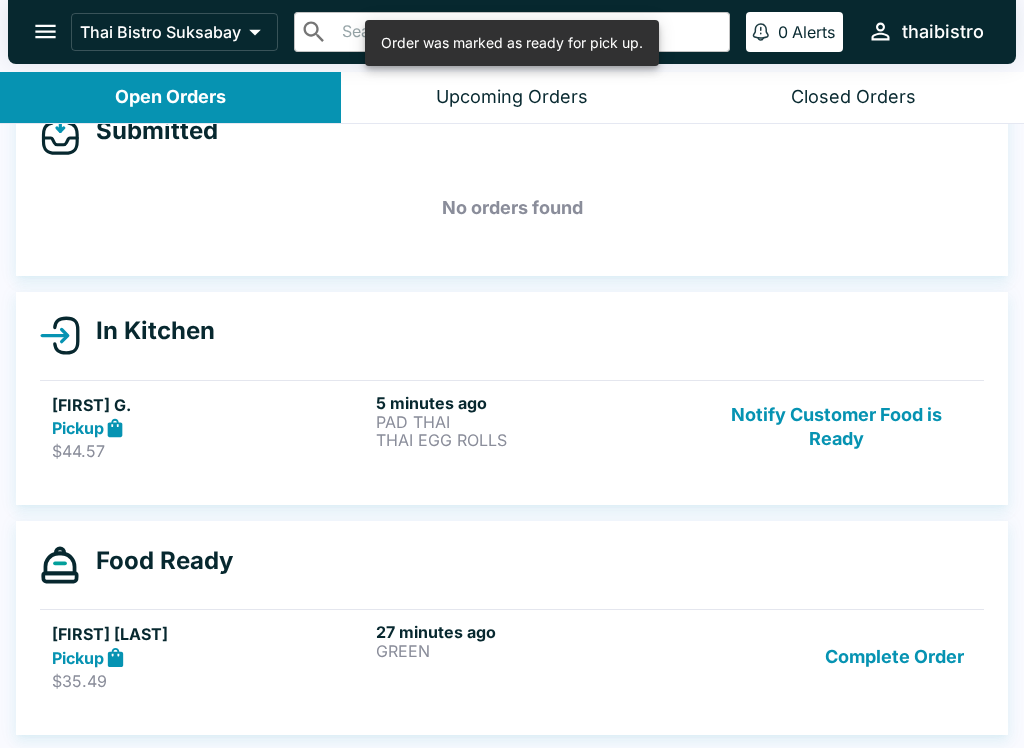 scroll, scrollTop: 48, scrollLeft: 0, axis: vertical 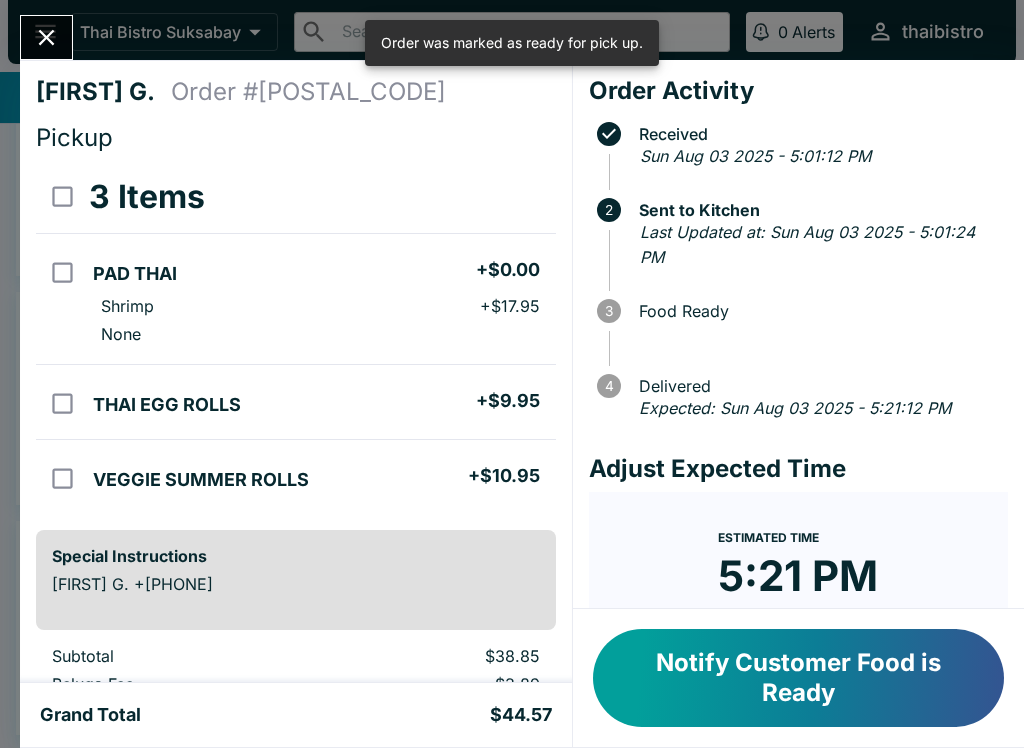 click at bounding box center (46, 37) 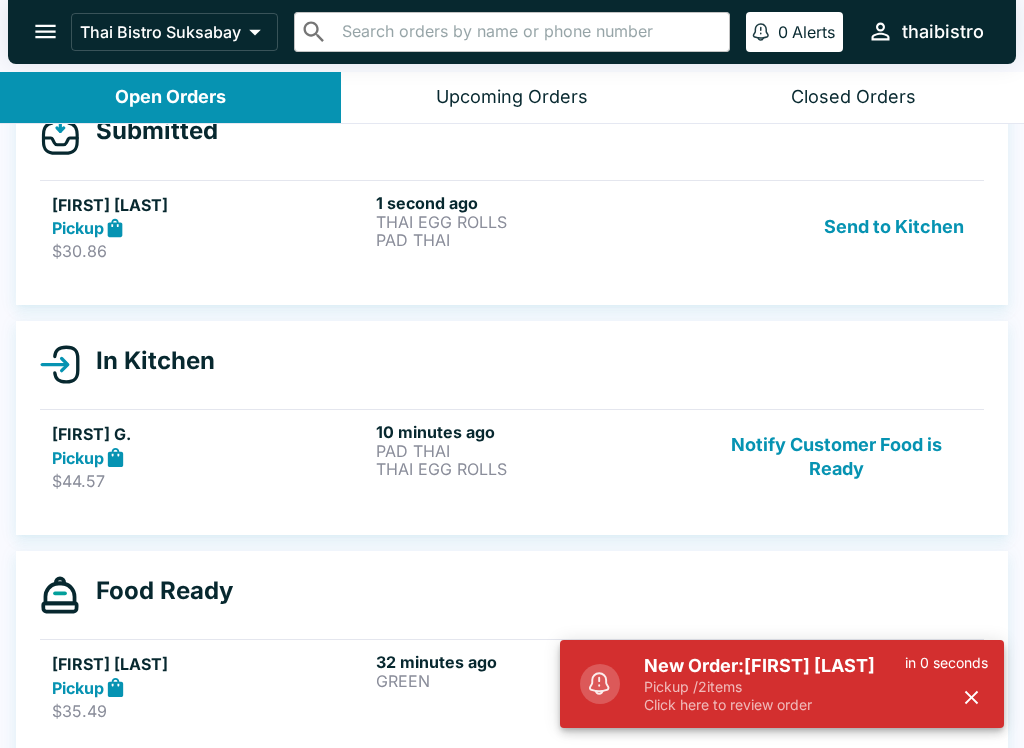 click on "New Order:  [FIRST] [LAST]" at bounding box center (774, 666) 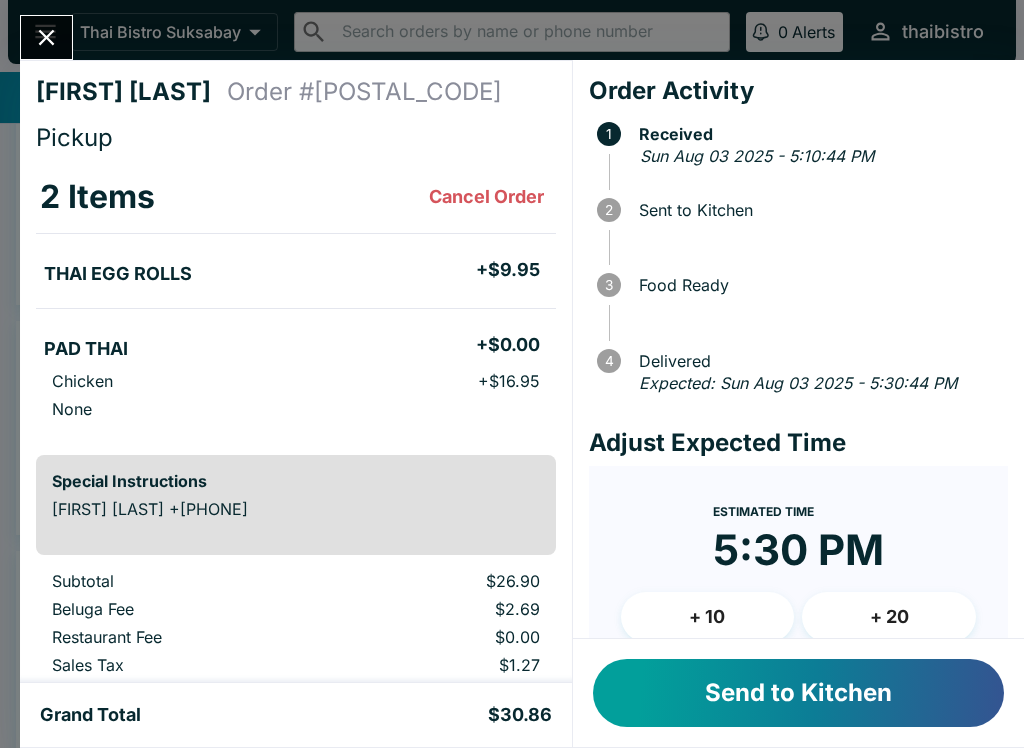 click on "Send to Kitchen" at bounding box center [798, 693] 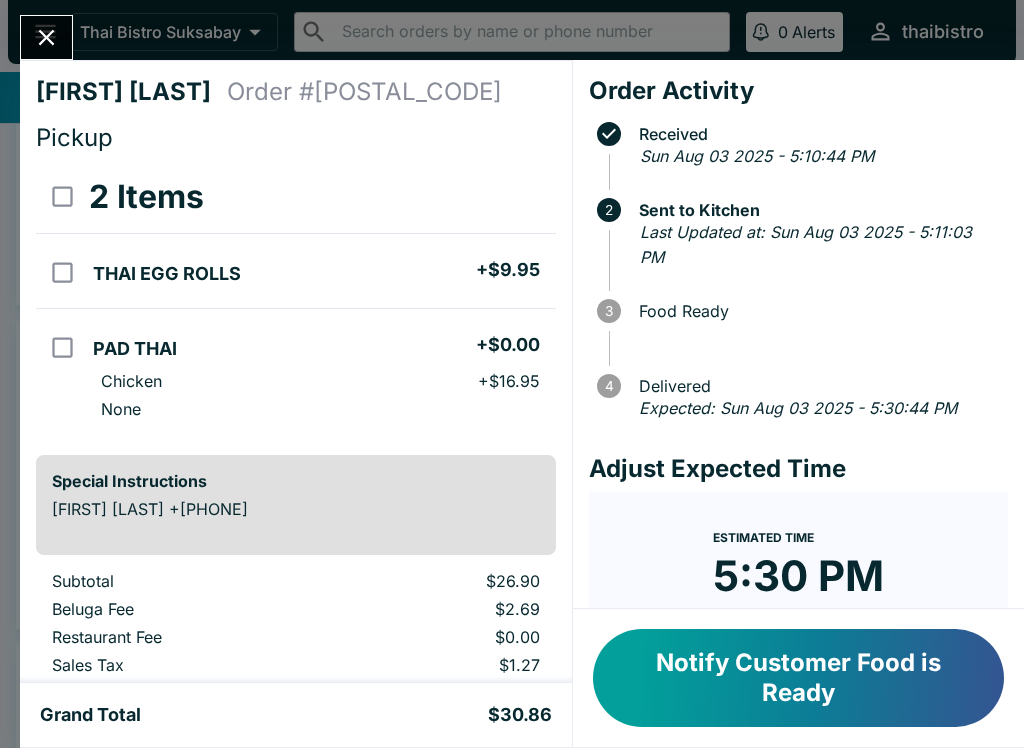 click 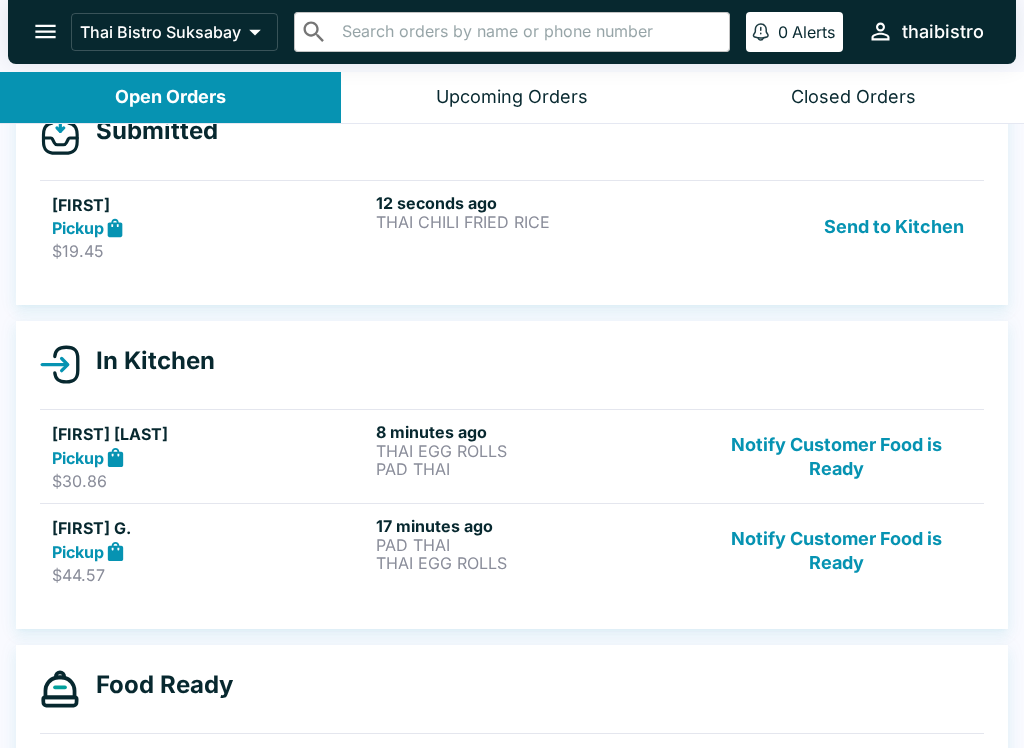 click on "Pickup" at bounding box center (210, 228) 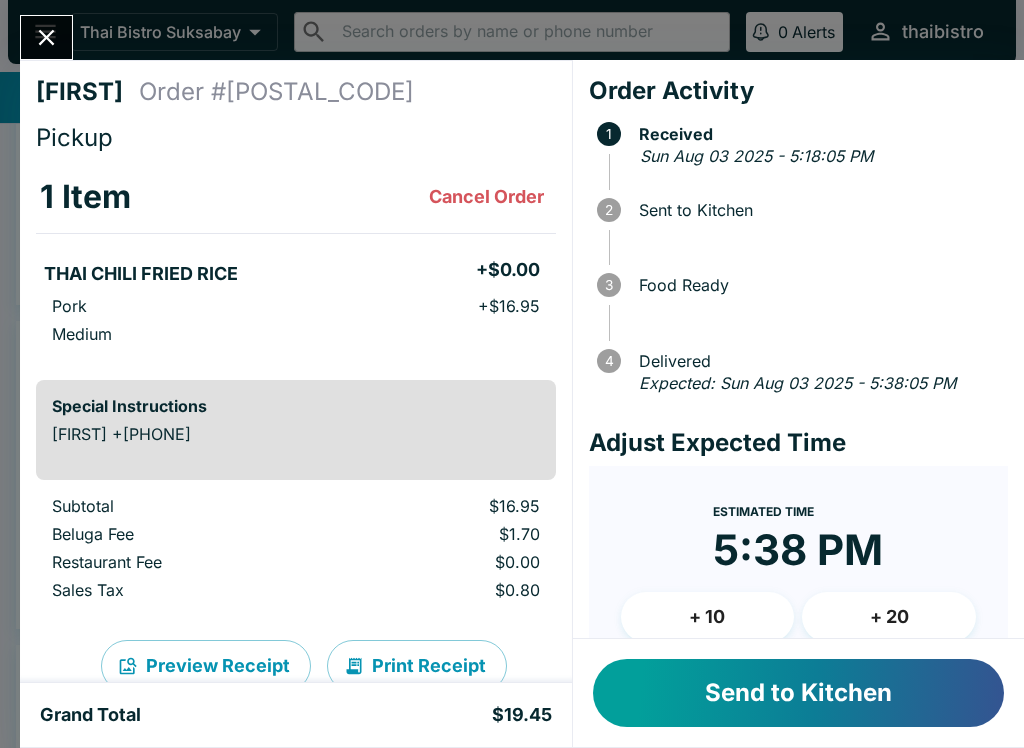 click on "Send to Kitchen" at bounding box center (798, 693) 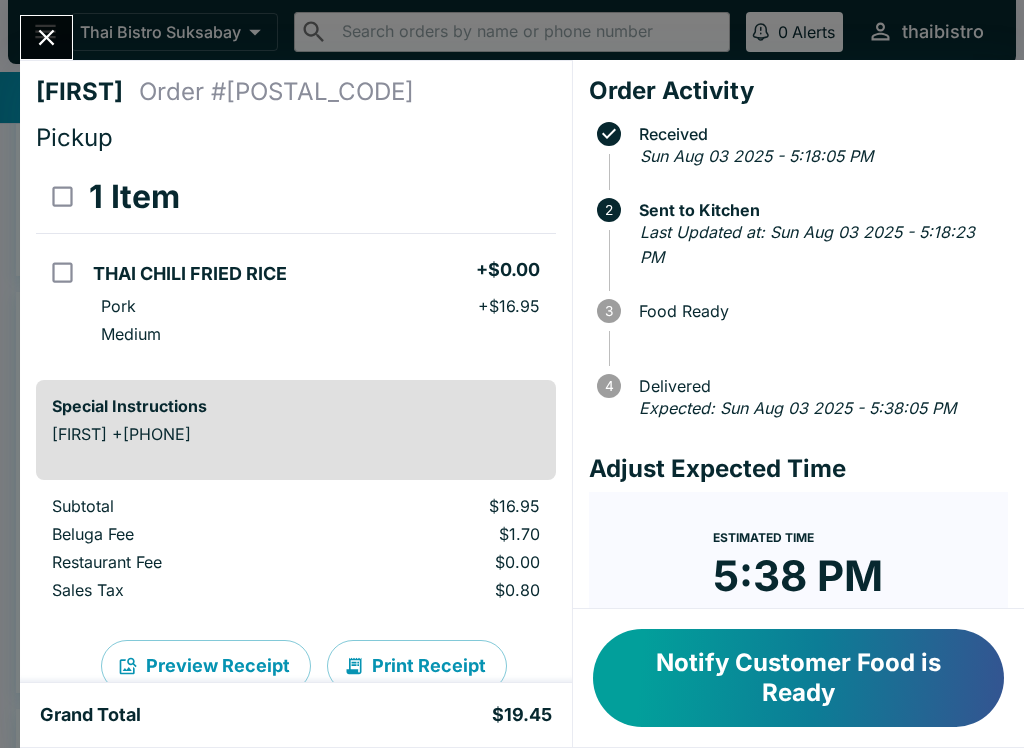 scroll, scrollTop: -21, scrollLeft: 0, axis: vertical 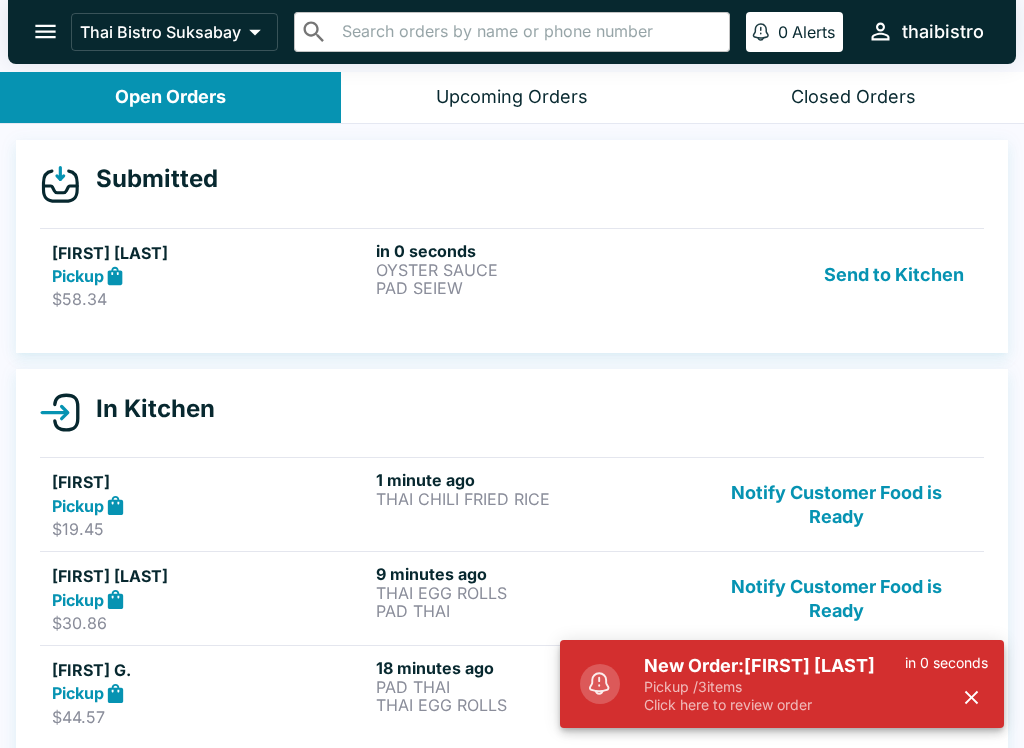 click on "Pickup   /  3  items" at bounding box center [774, 687] 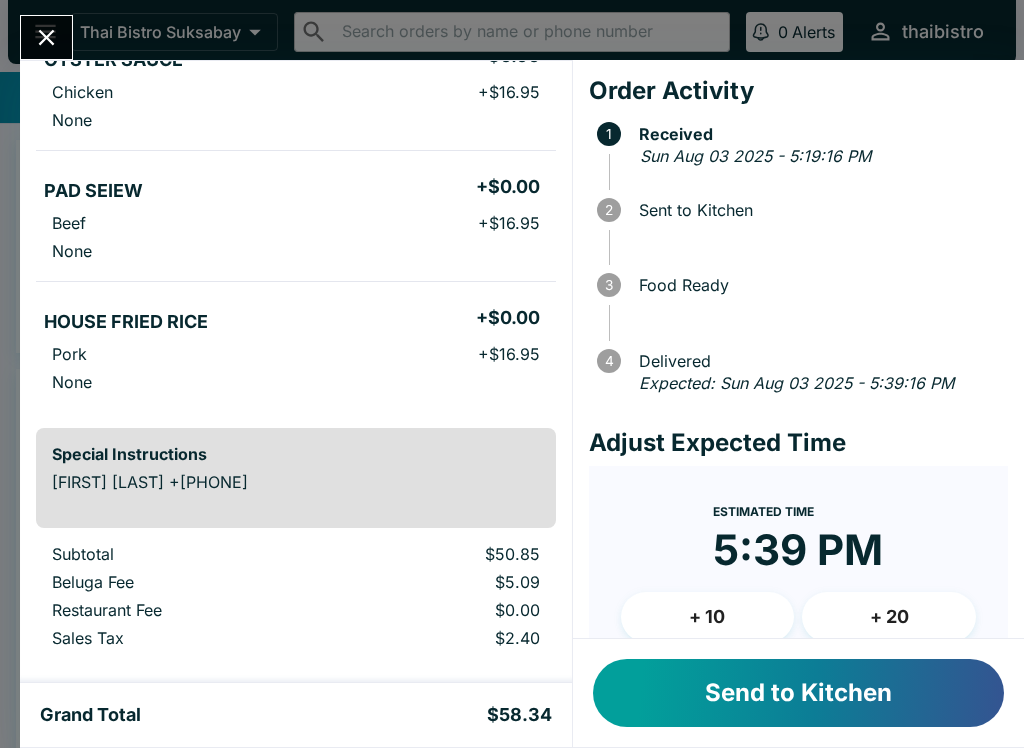scroll, scrollTop: 221, scrollLeft: 0, axis: vertical 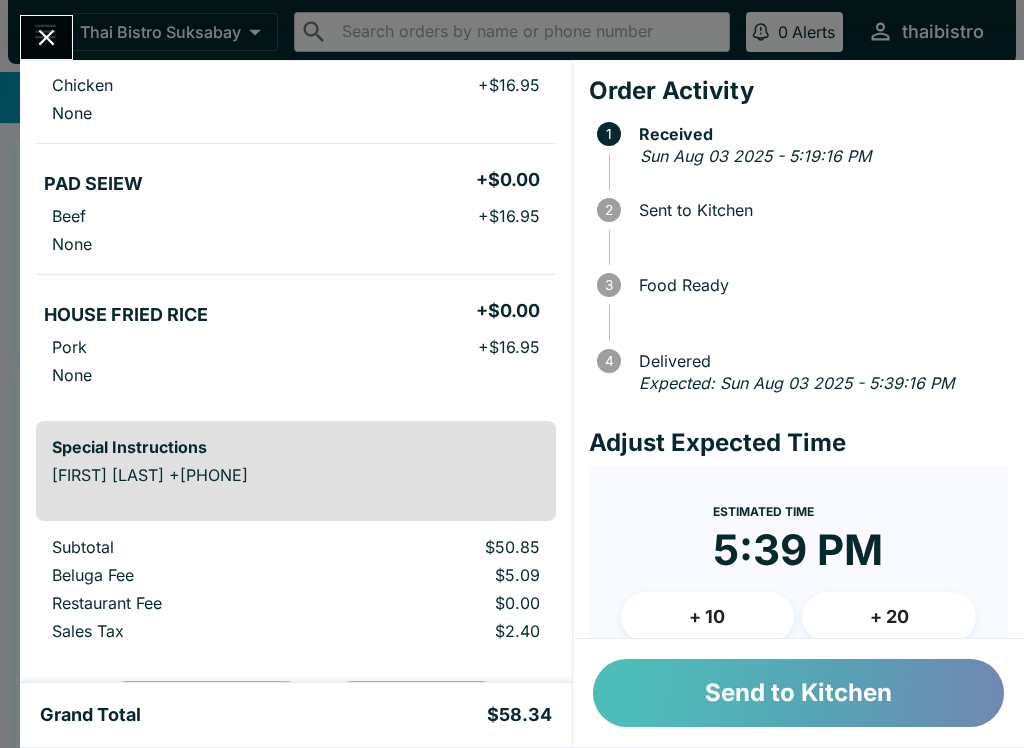 click on "Send to Kitchen" at bounding box center [798, 693] 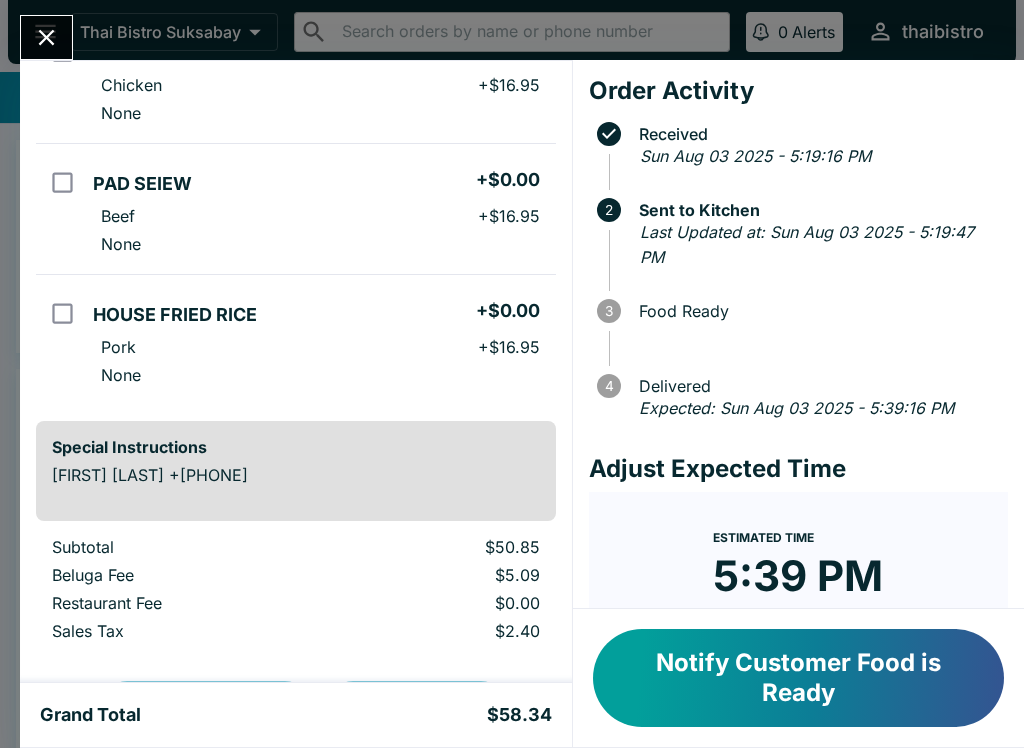 click 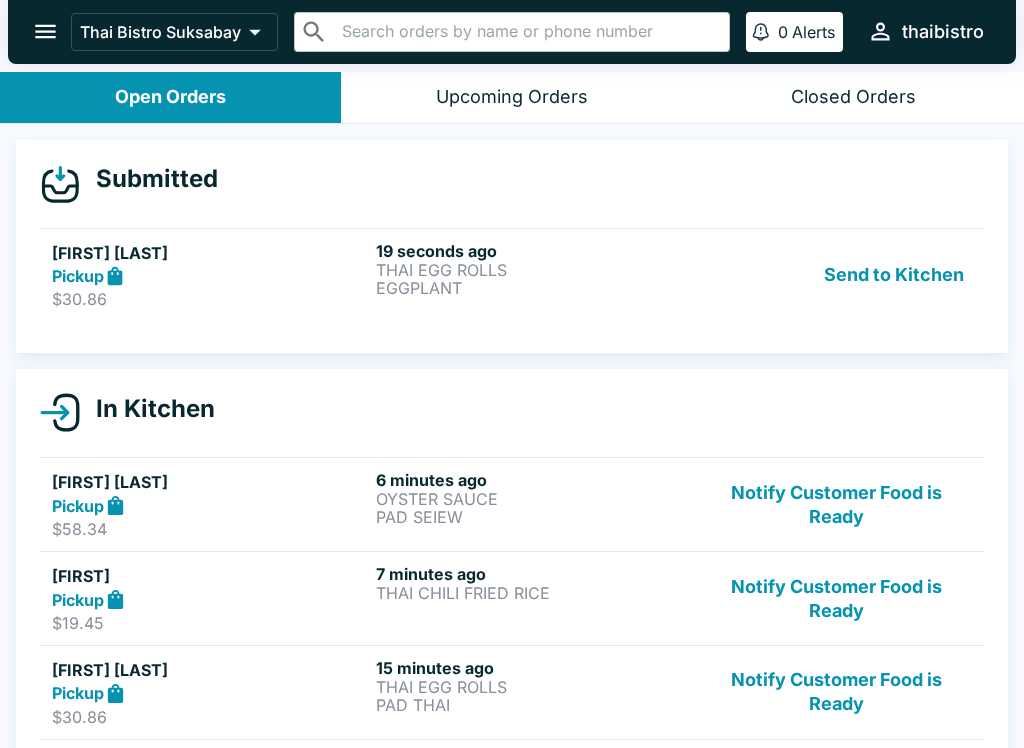click on "$30.86" at bounding box center (210, 299) 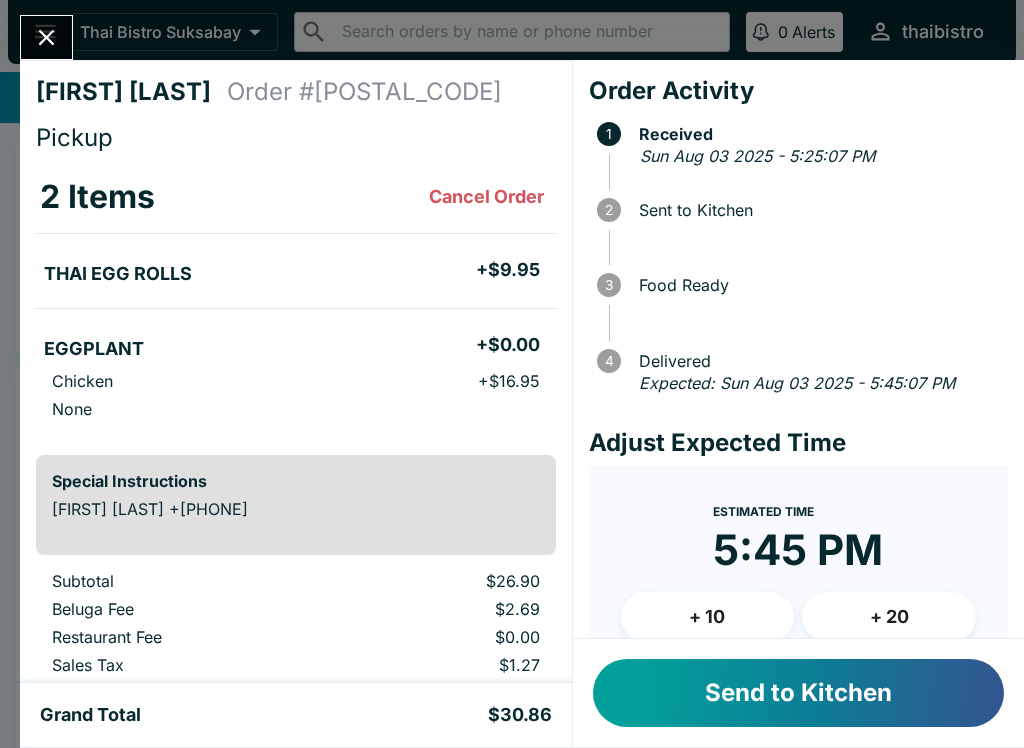 click on "Send to Kitchen" at bounding box center [798, 693] 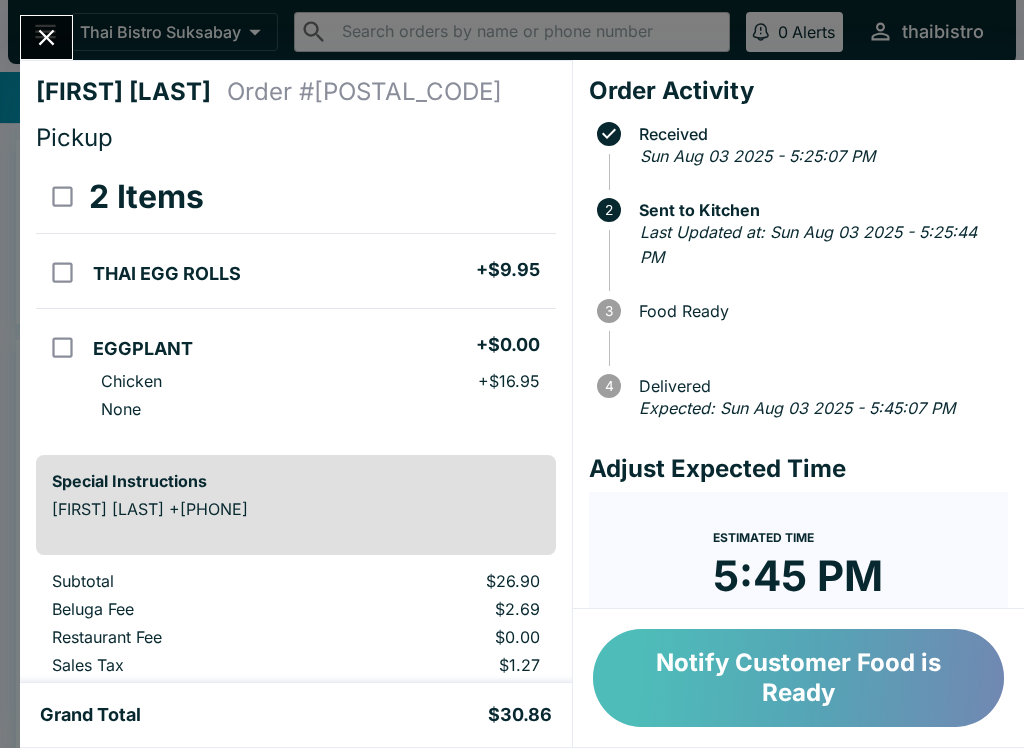 click on "Notify Customer Food is Ready" at bounding box center (798, 678) 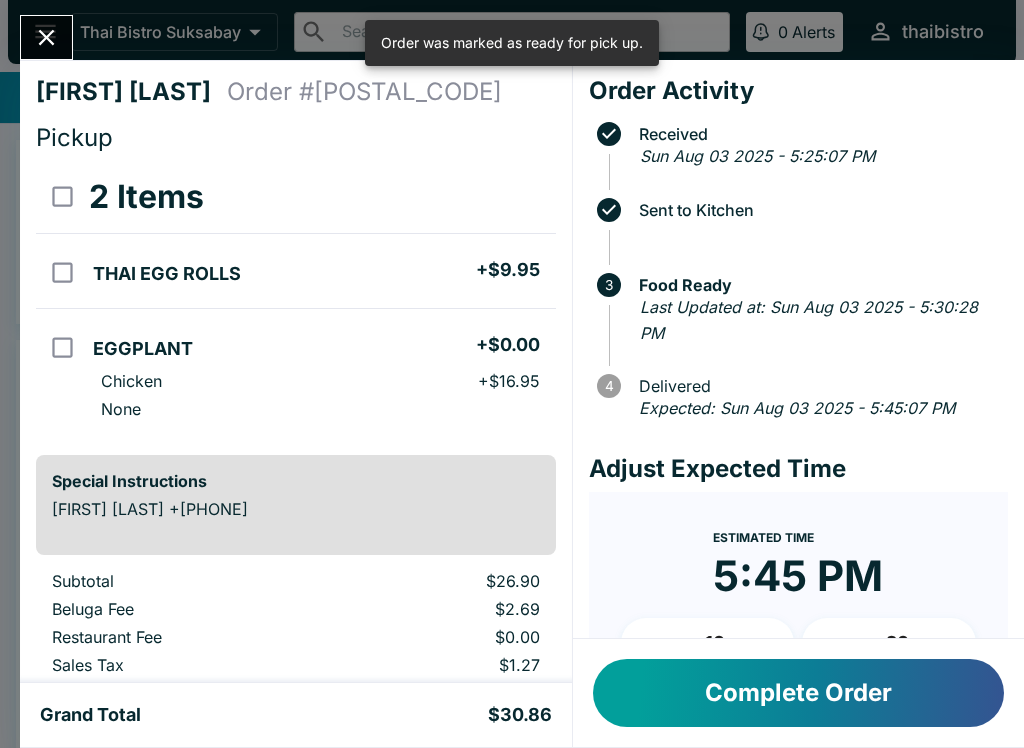 click 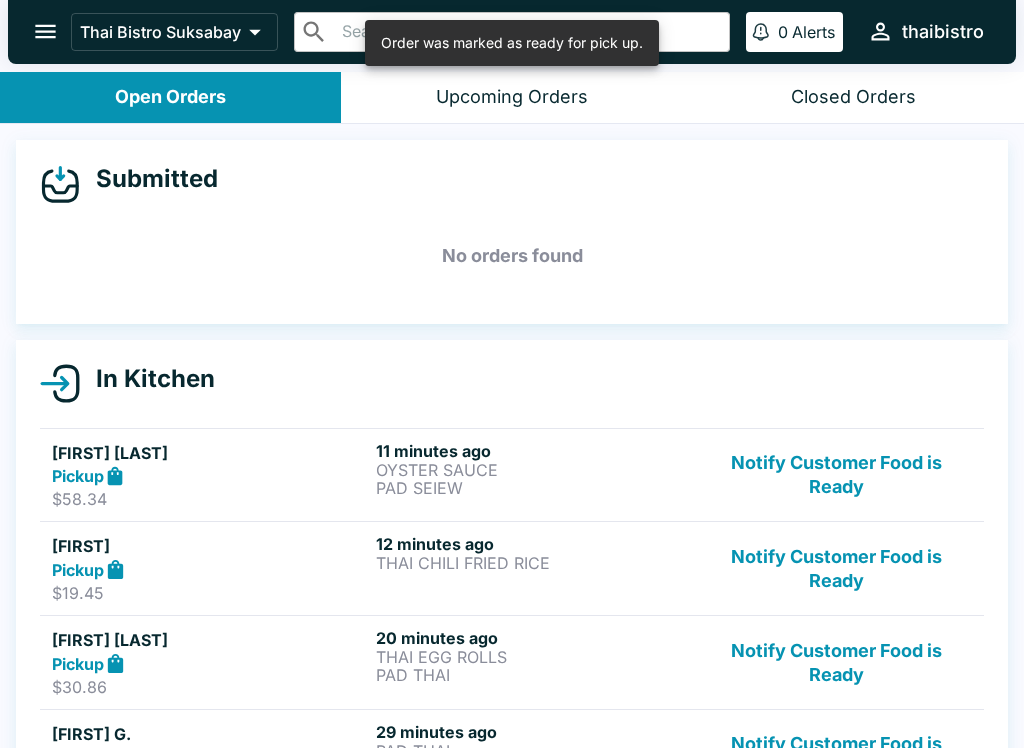 click on "[FIRST] Pickup $[PRICE] [MINUTES] ago THAI CHILI FRIED RICE Notify Customer Food is Ready" at bounding box center [512, 568] 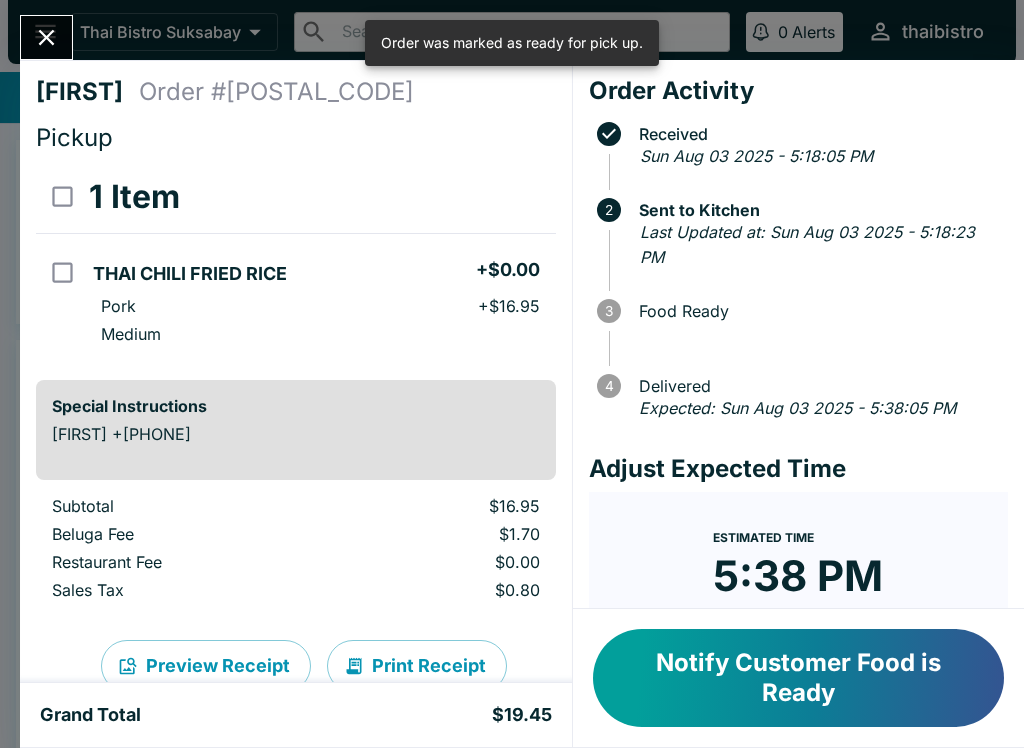 click 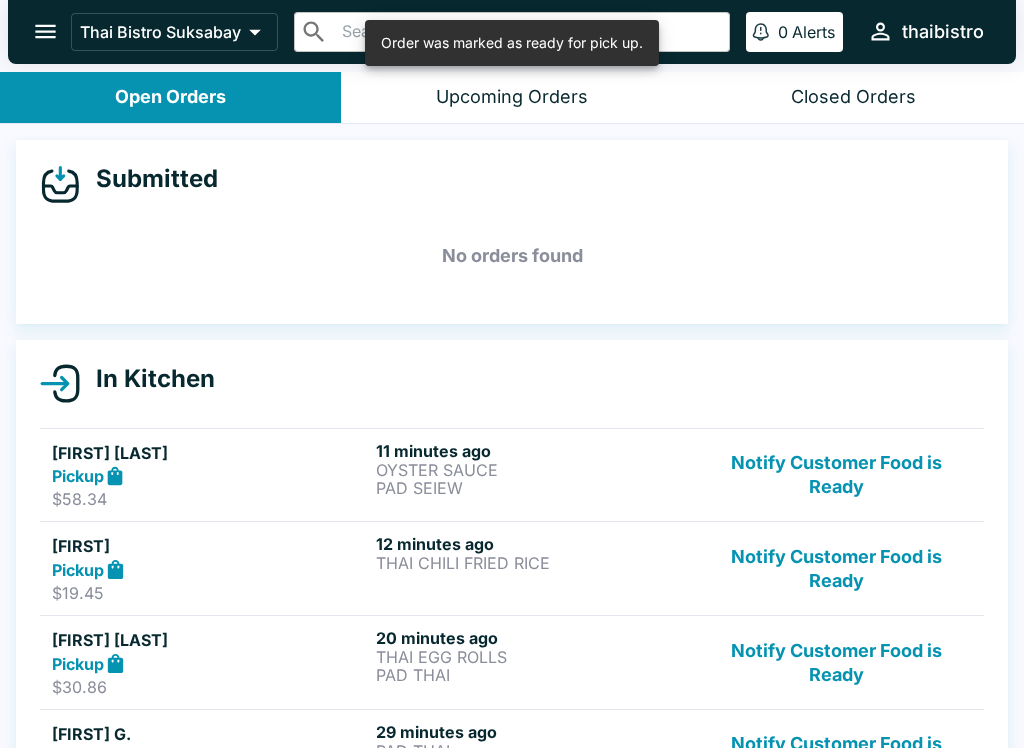 click on "Notify Customer Food is Ready" at bounding box center (836, 568) 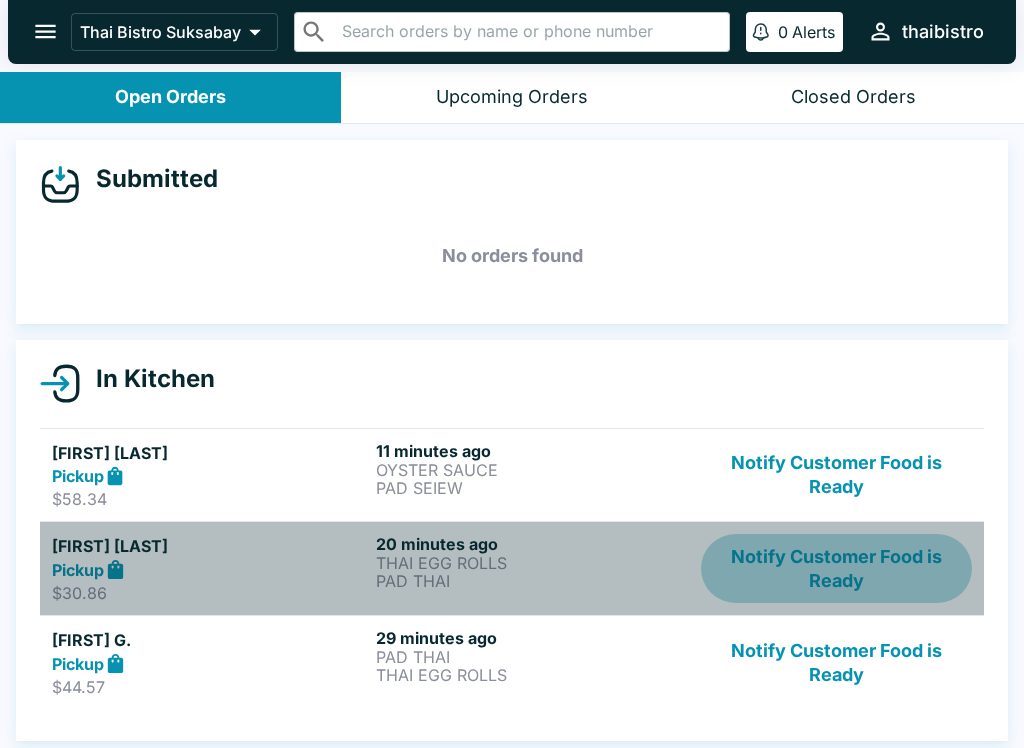 click on "Notify Customer Food is Ready" at bounding box center (836, 568) 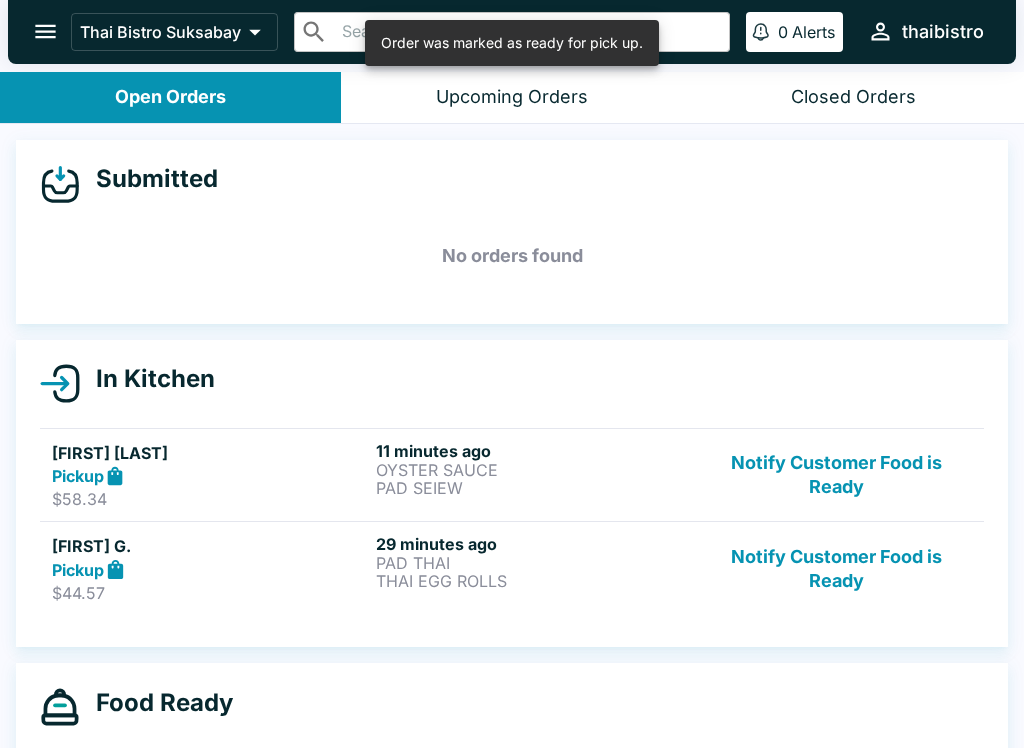 click on "Notify Customer Food is Ready" at bounding box center [836, 568] 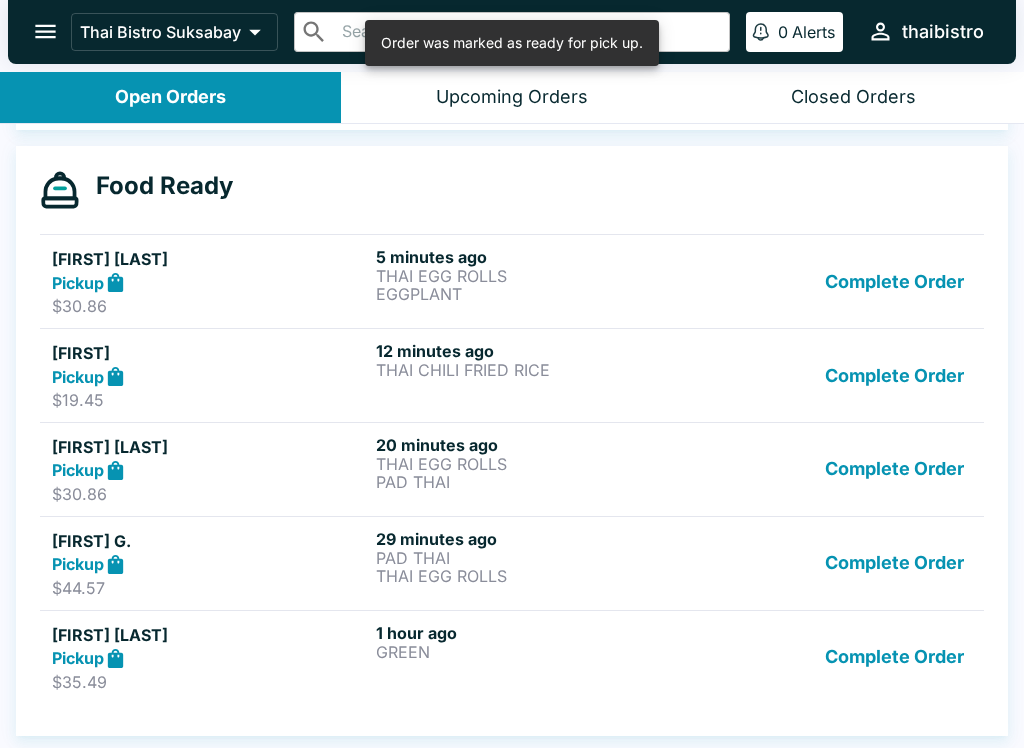 click on "Complete Order" at bounding box center [894, 281] 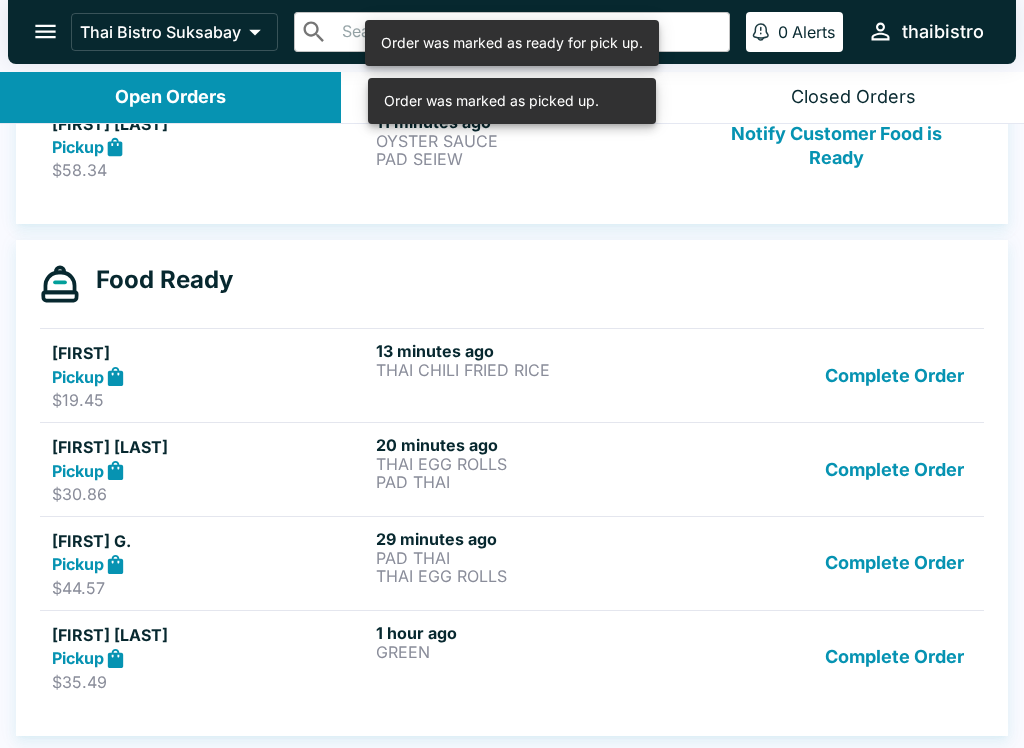 click on "Complete Order" at bounding box center (894, 375) 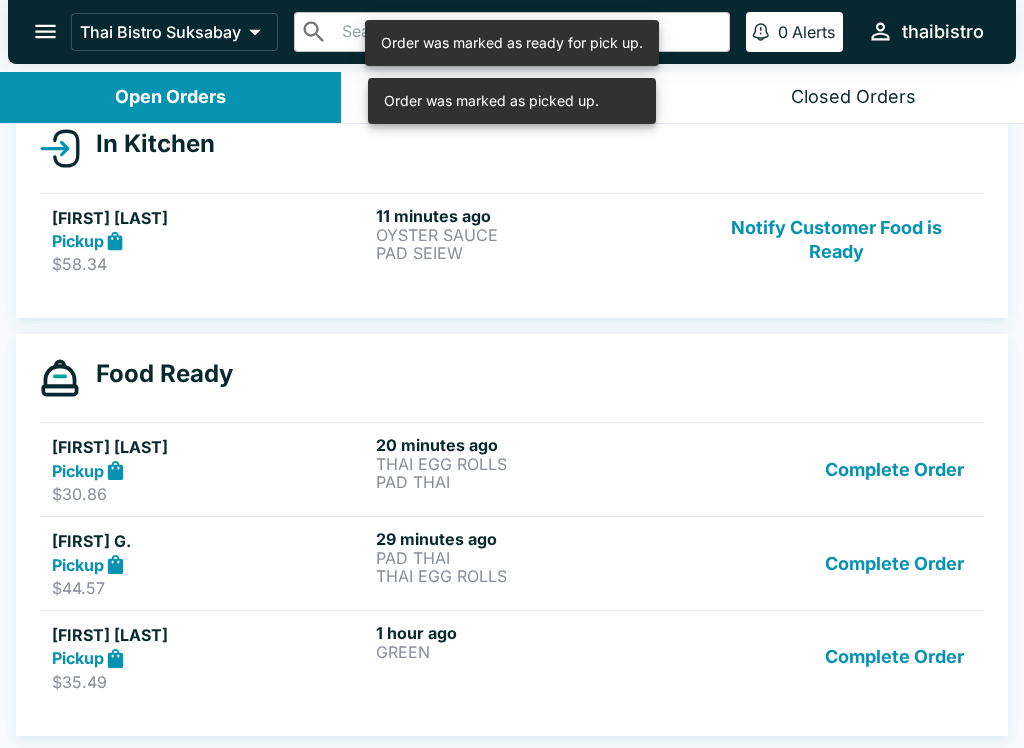 click on "Complete Order" at bounding box center [894, 469] 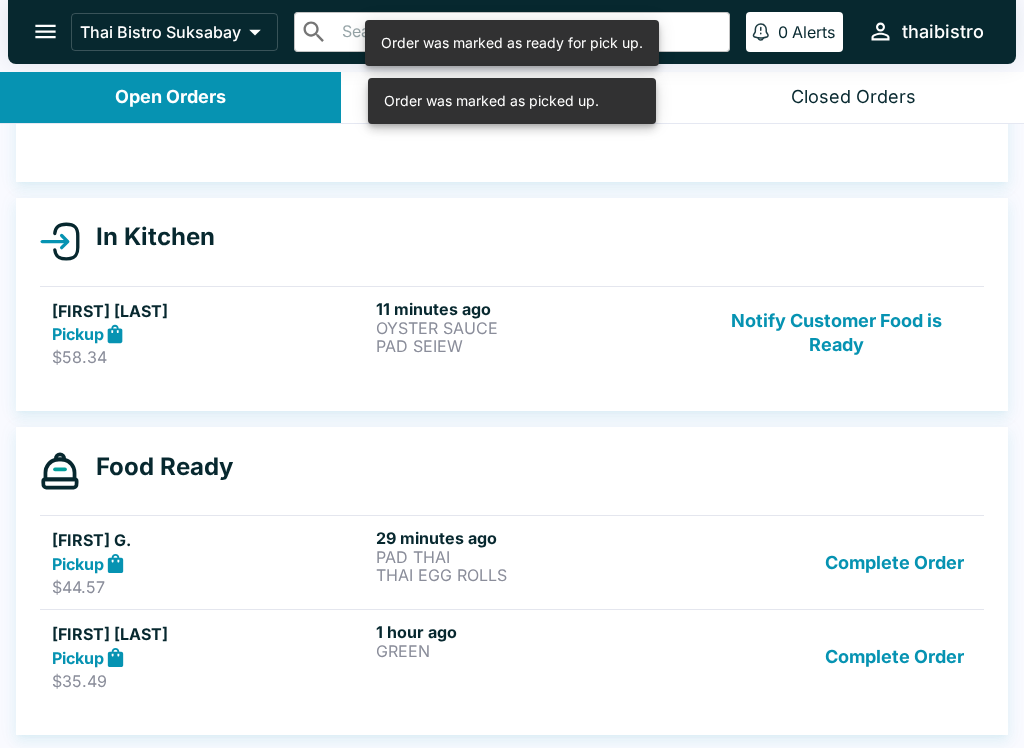 click on "Complete Order" at bounding box center (894, 562) 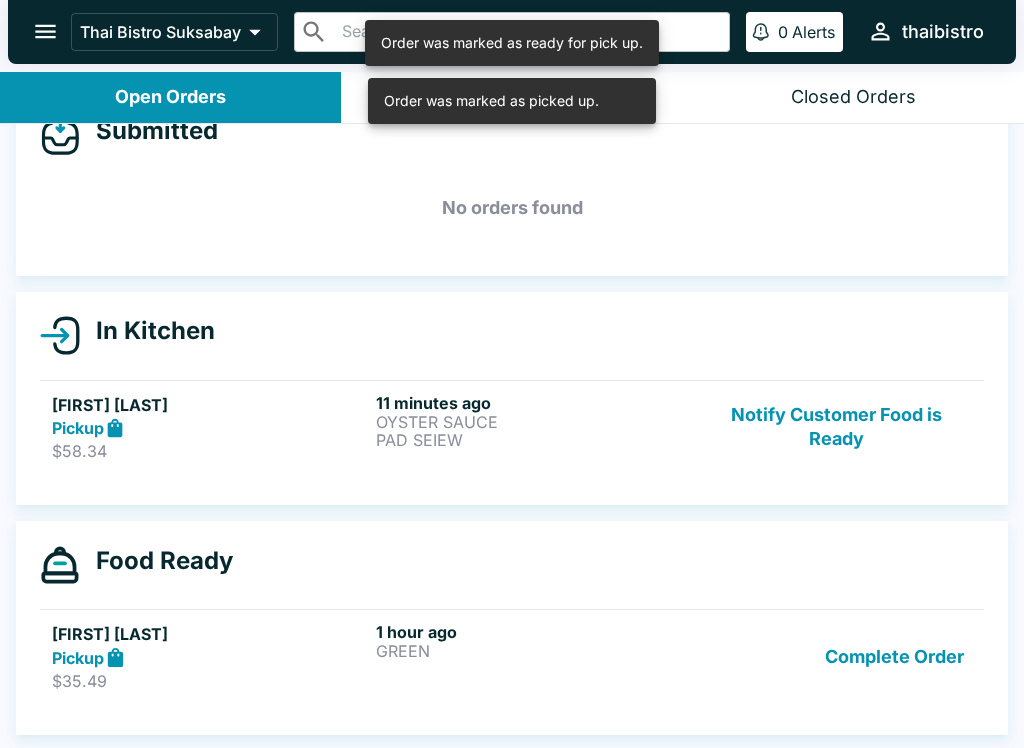 click on "Complete Order" at bounding box center [894, 656] 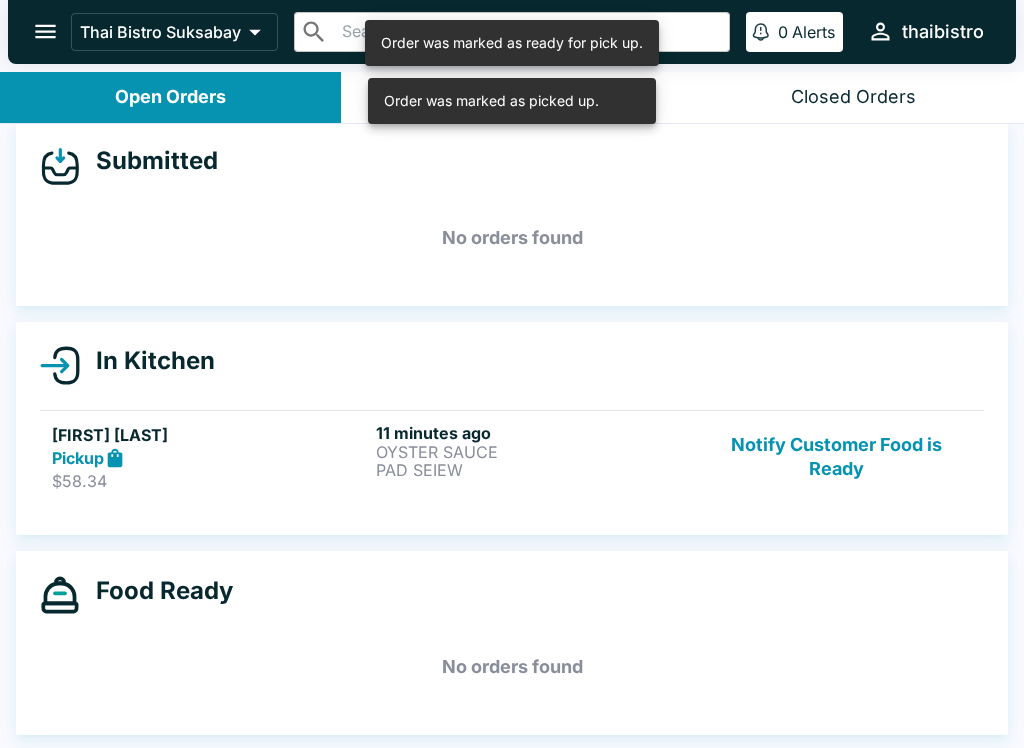 scroll, scrollTop: 18, scrollLeft: 0, axis: vertical 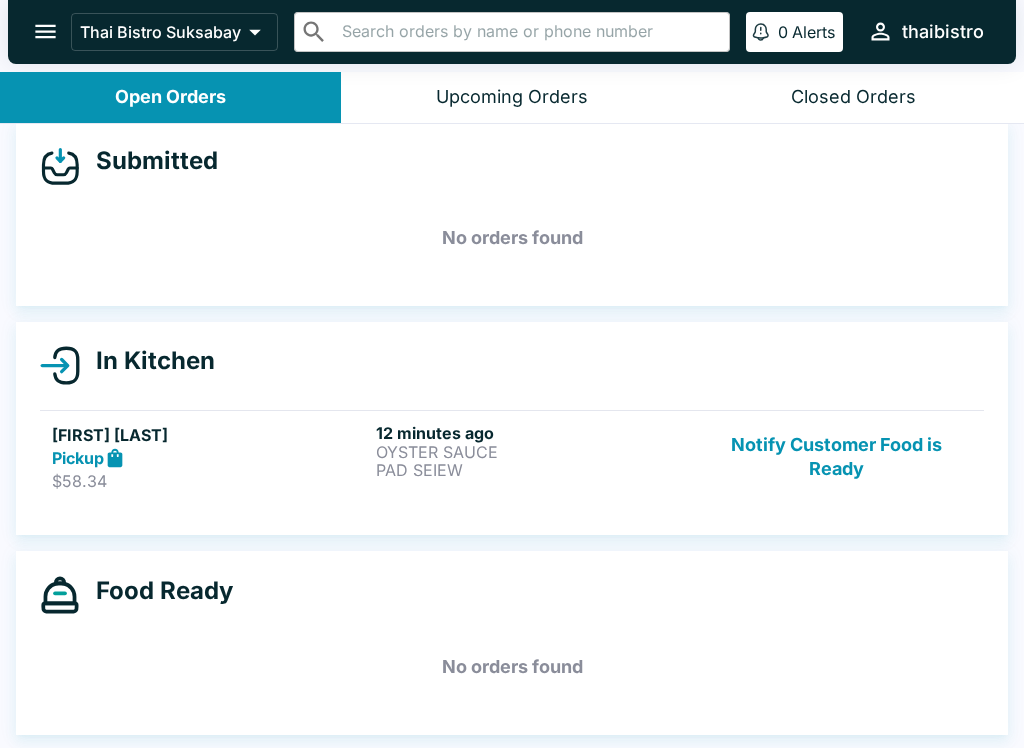 click on "$58.34" at bounding box center (210, 481) 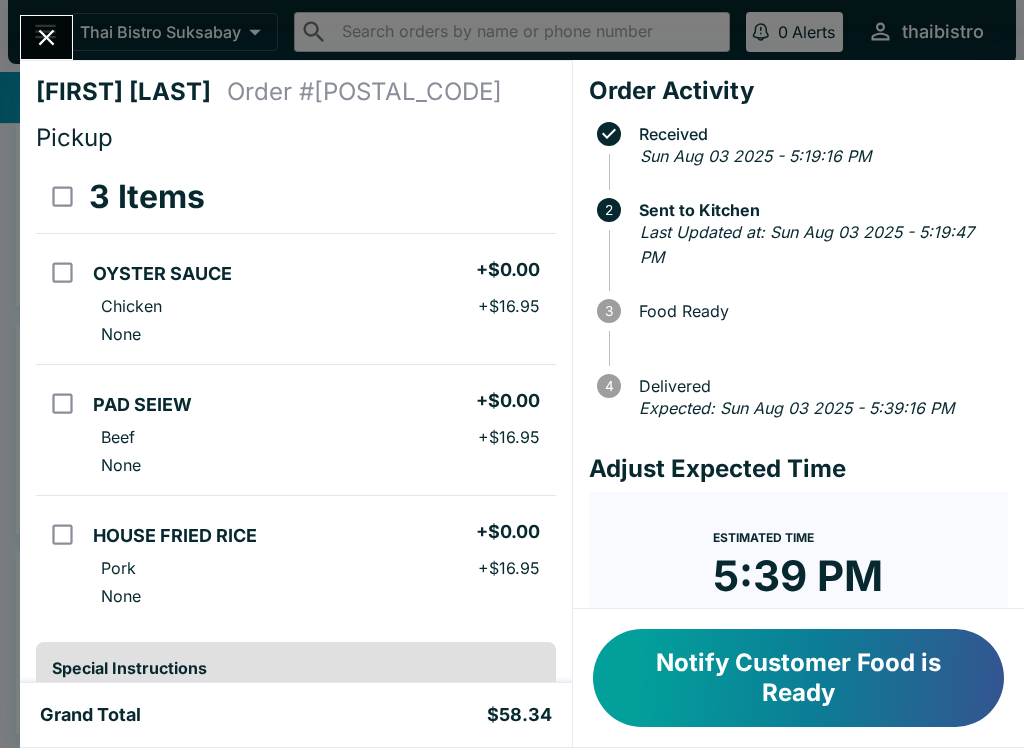 click at bounding box center (46, 37) 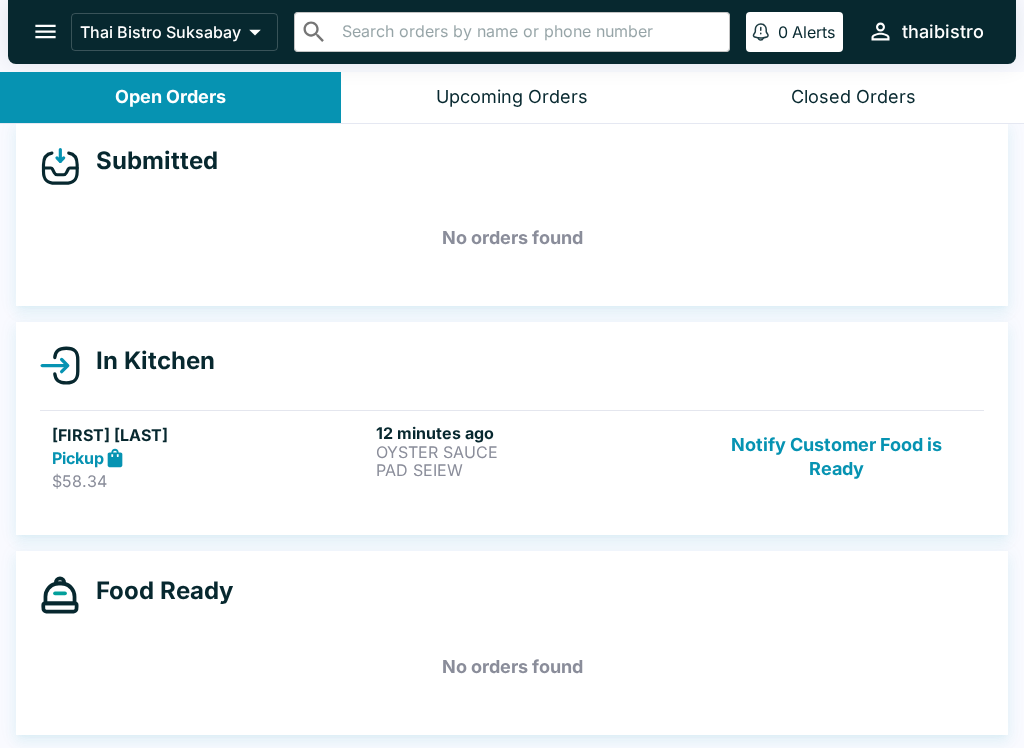 click on "Closed Orders" at bounding box center [853, 97] 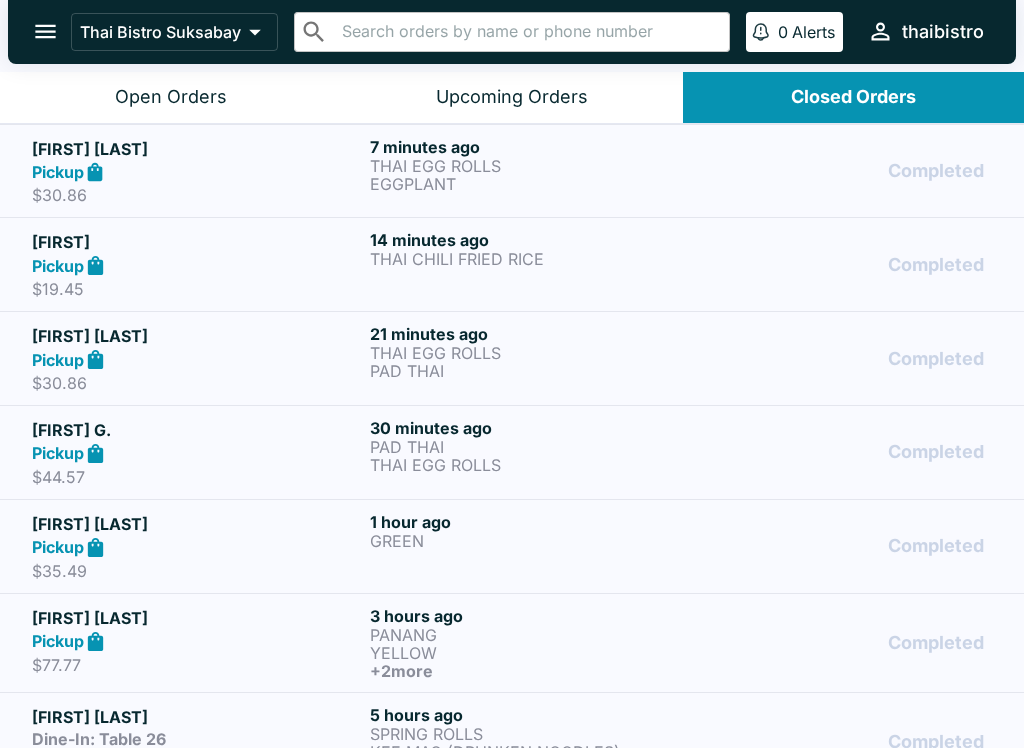 scroll, scrollTop: 0, scrollLeft: 0, axis: both 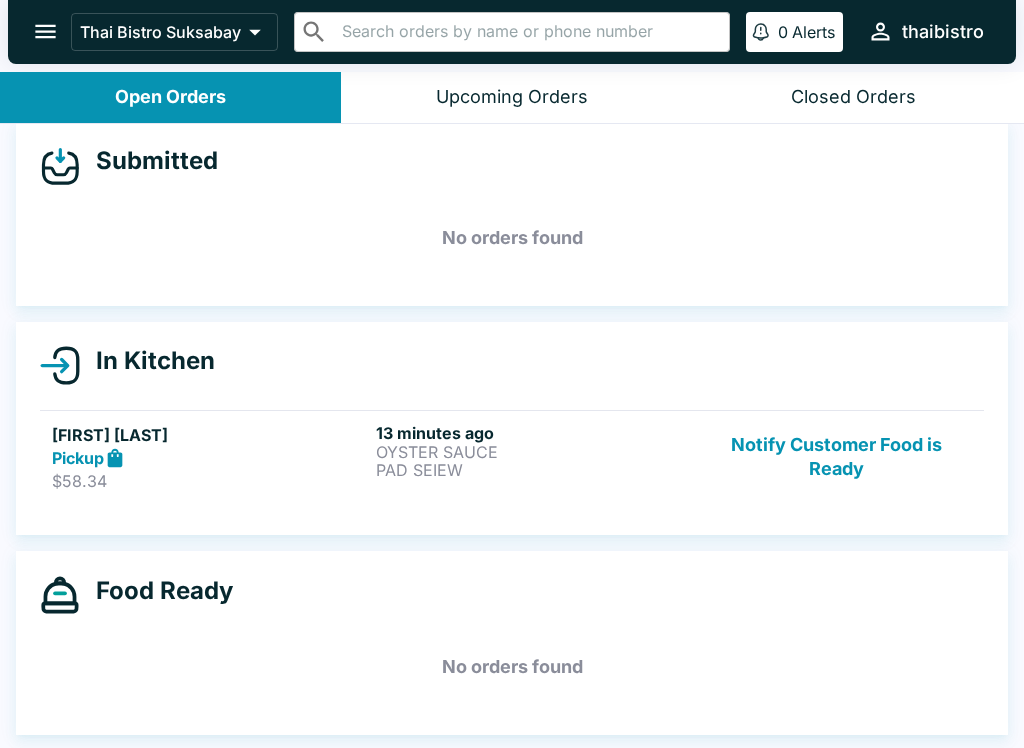 click on "Closed Orders" at bounding box center [853, 97] 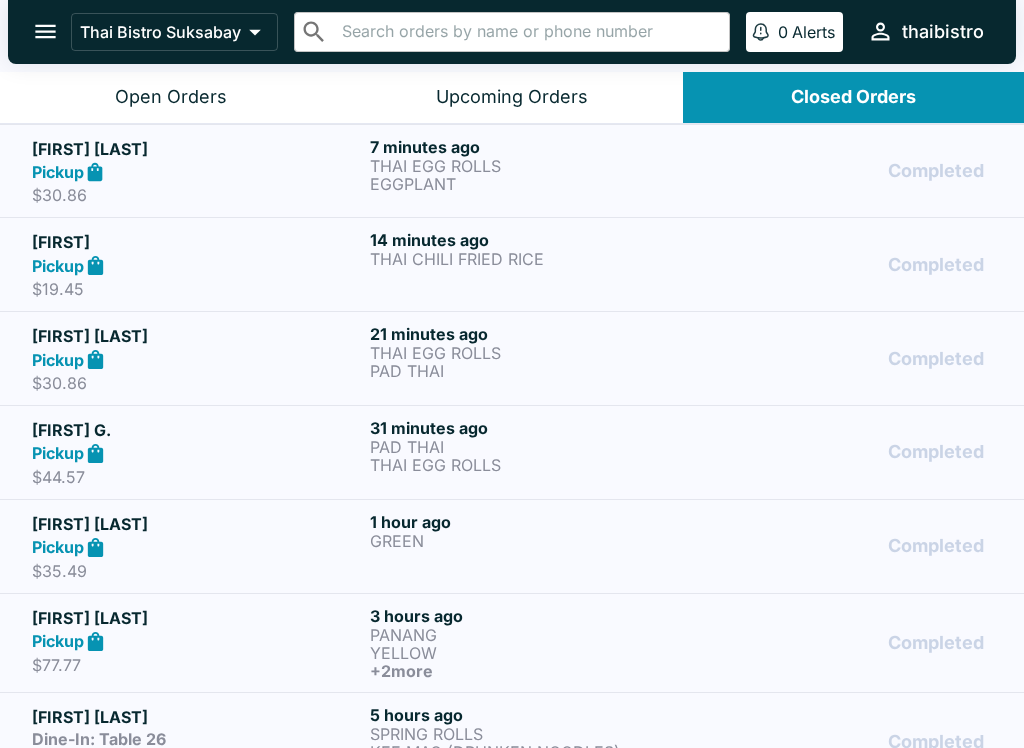 scroll, scrollTop: 0, scrollLeft: 0, axis: both 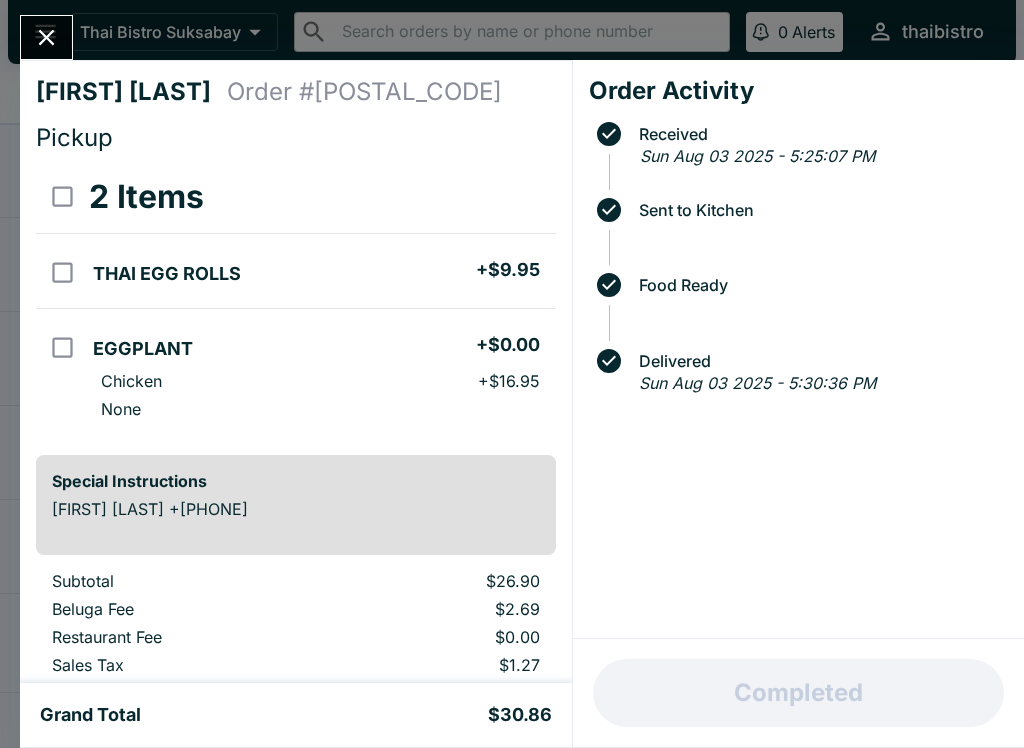 click at bounding box center (46, 37) 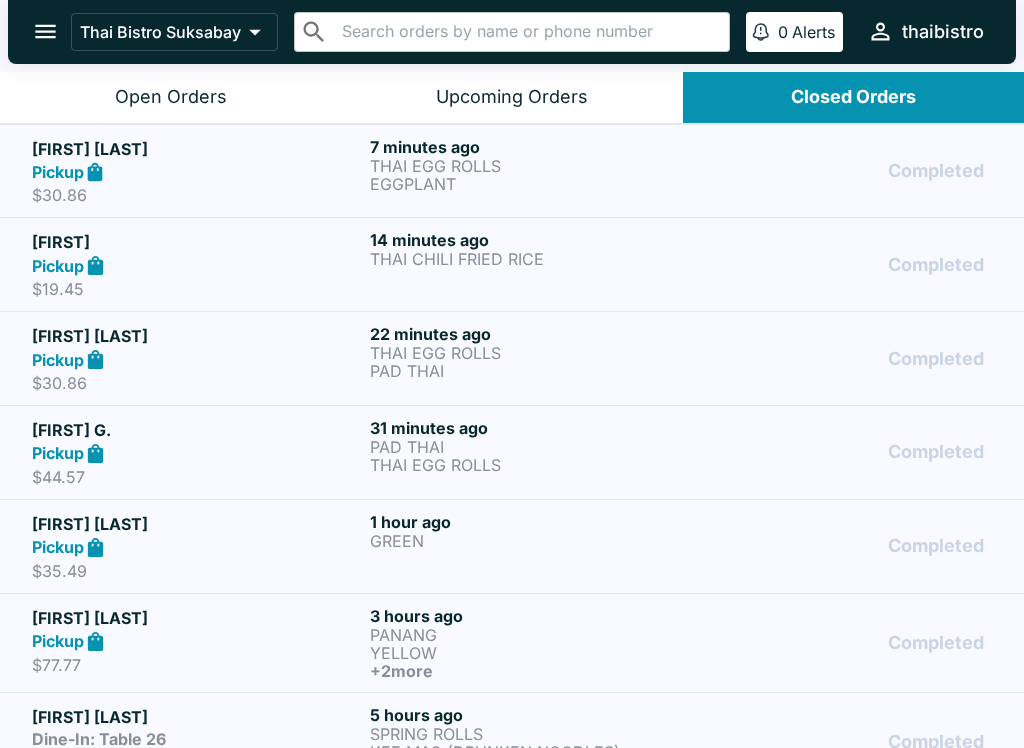 click on "Open Orders" at bounding box center [170, 97] 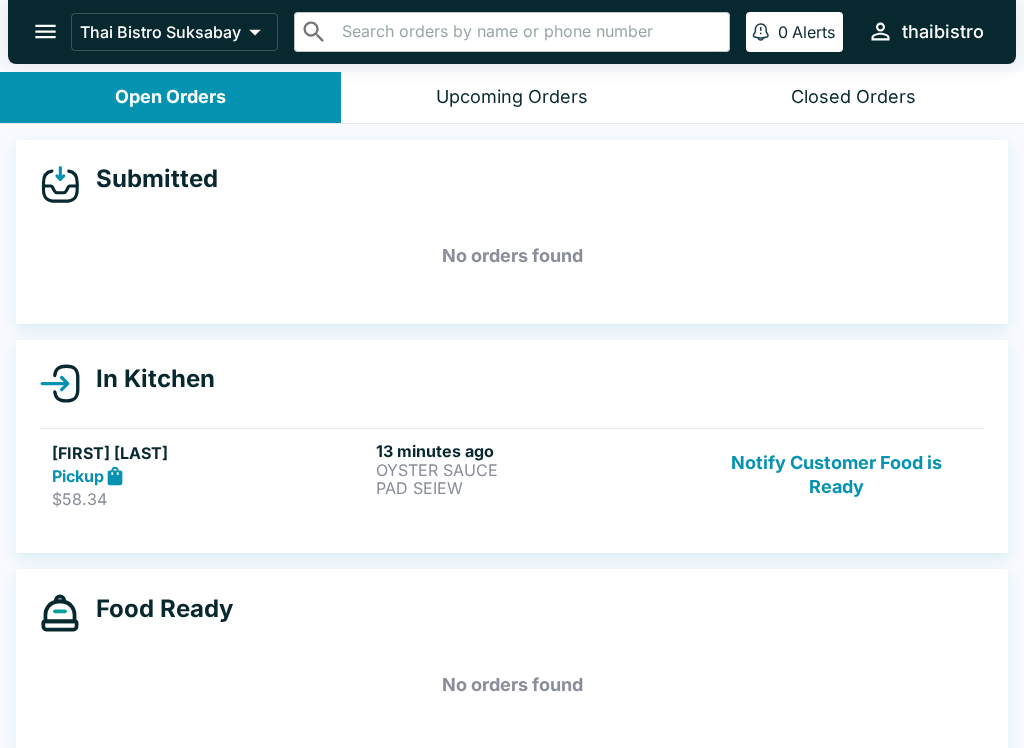 click on "Pickup" at bounding box center [210, 476] 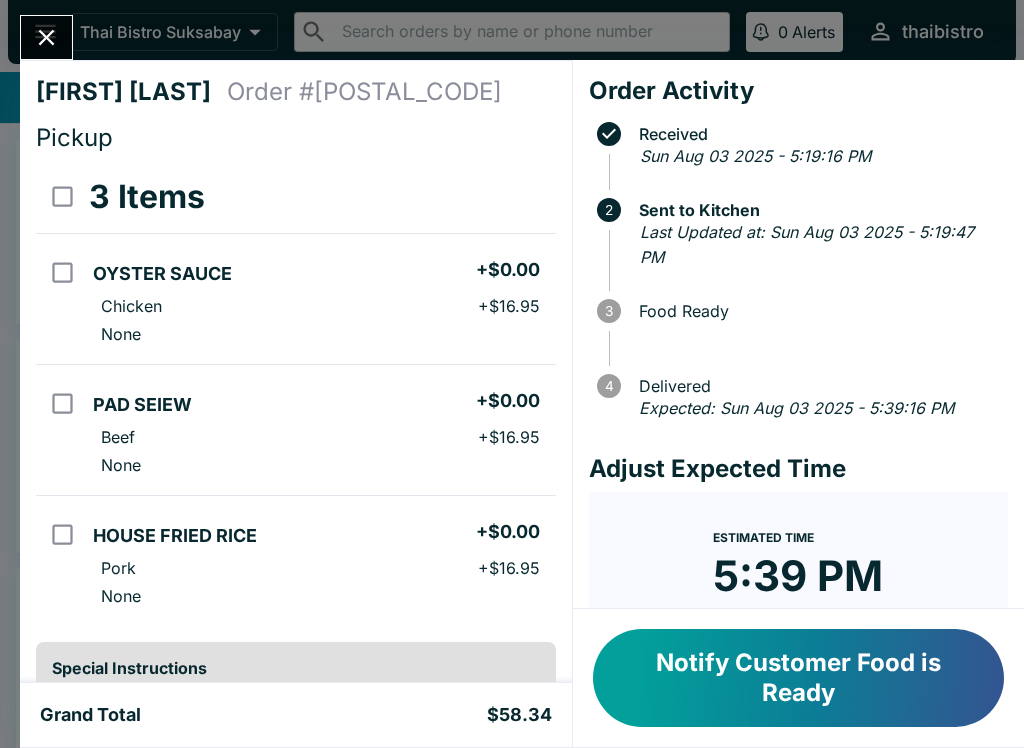 click 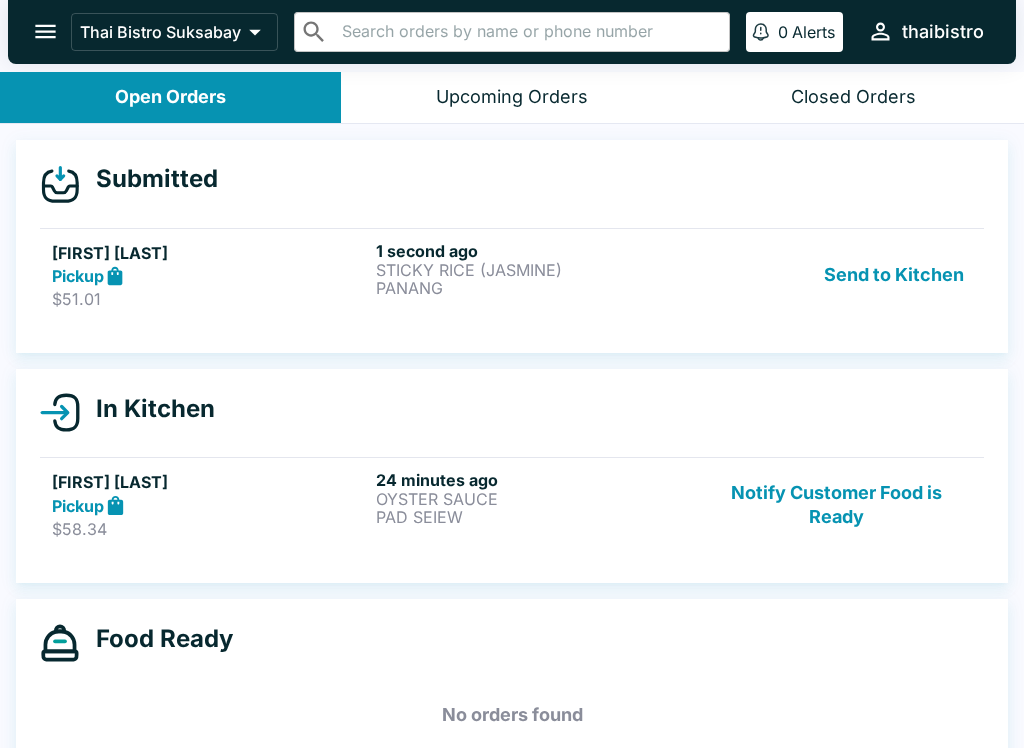click on "PANANG" at bounding box center (534, 288) 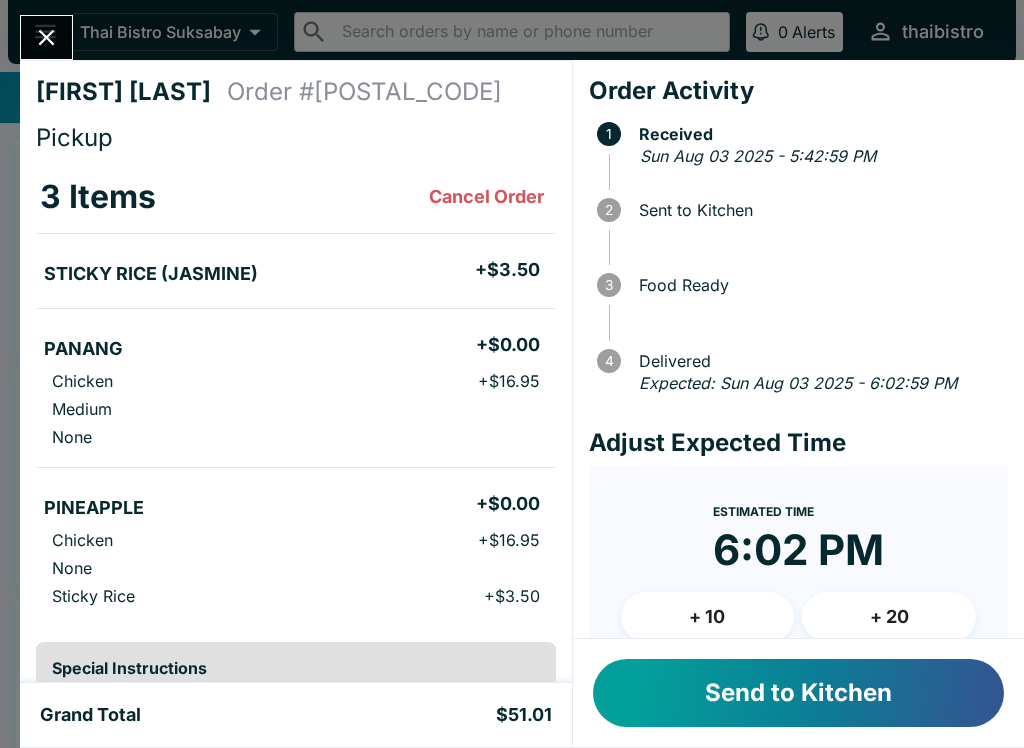 click on "Send to Kitchen" at bounding box center (798, 693) 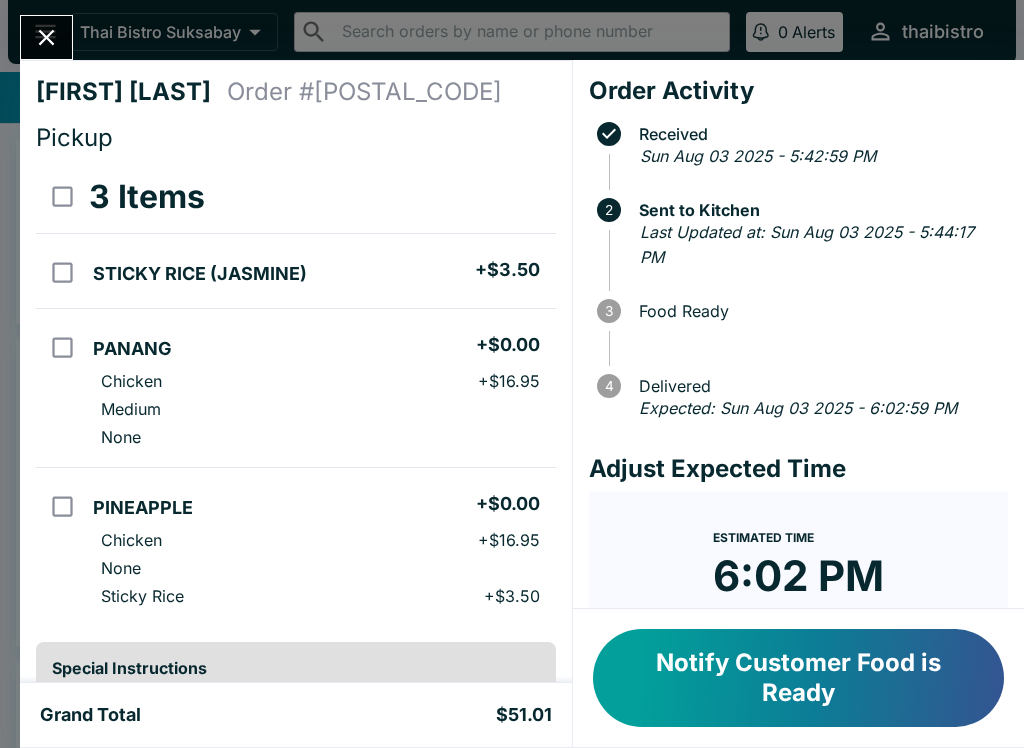 click at bounding box center [46, 37] 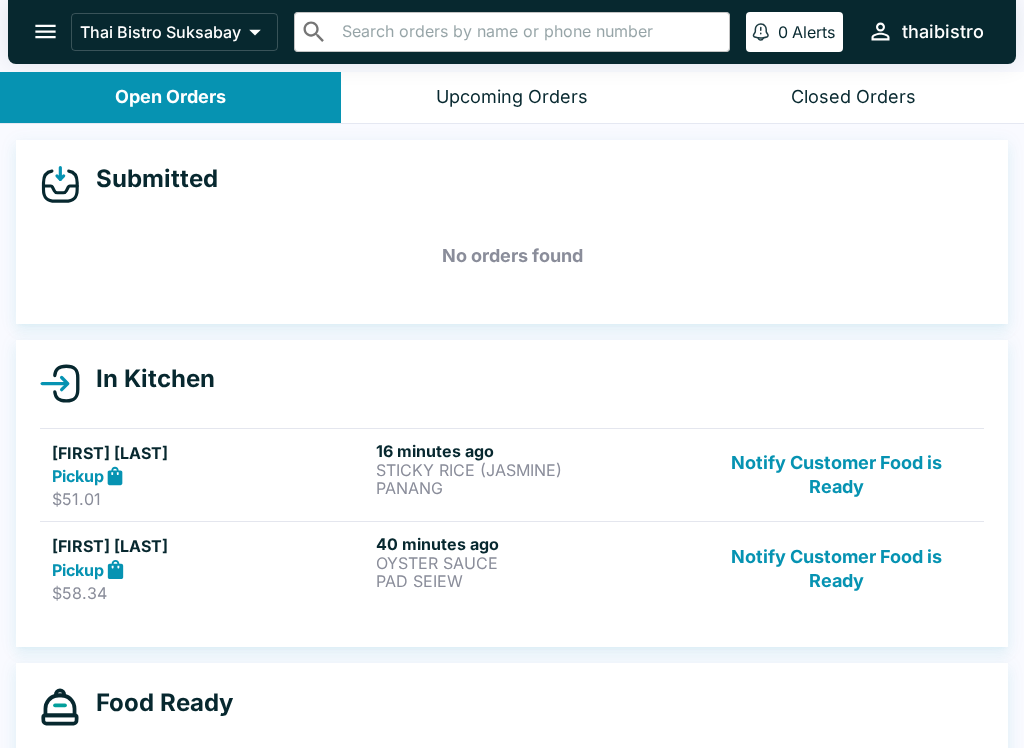 click on "Notify Customer Food is Ready" at bounding box center [836, 475] 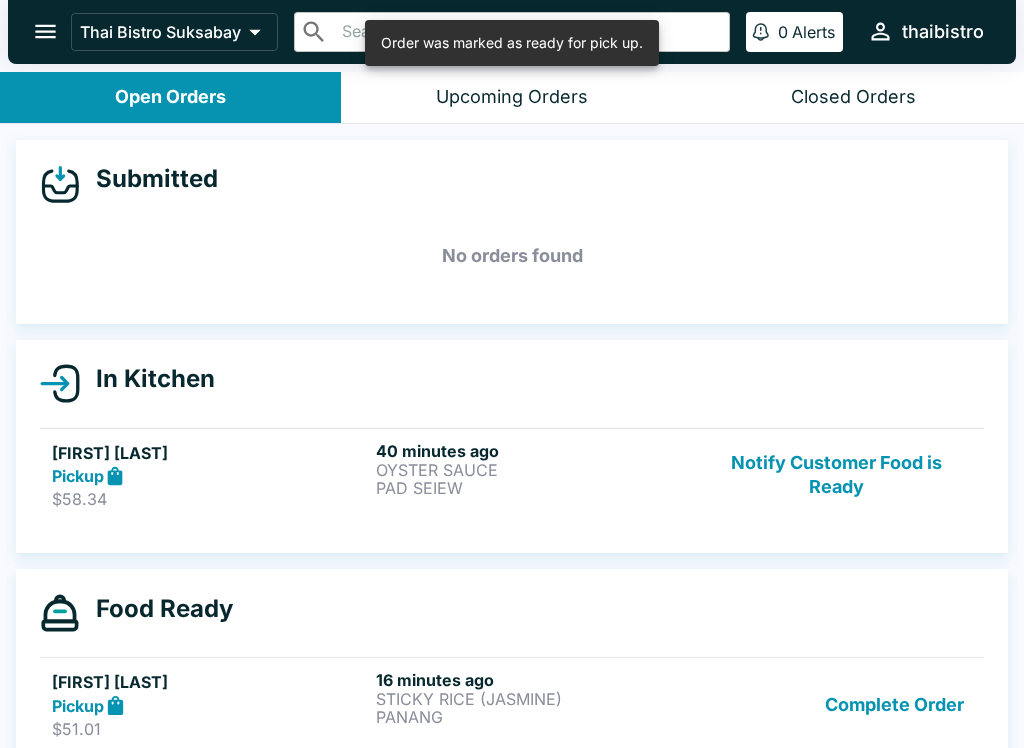 click on "Notify Customer Food is Ready" at bounding box center [836, 475] 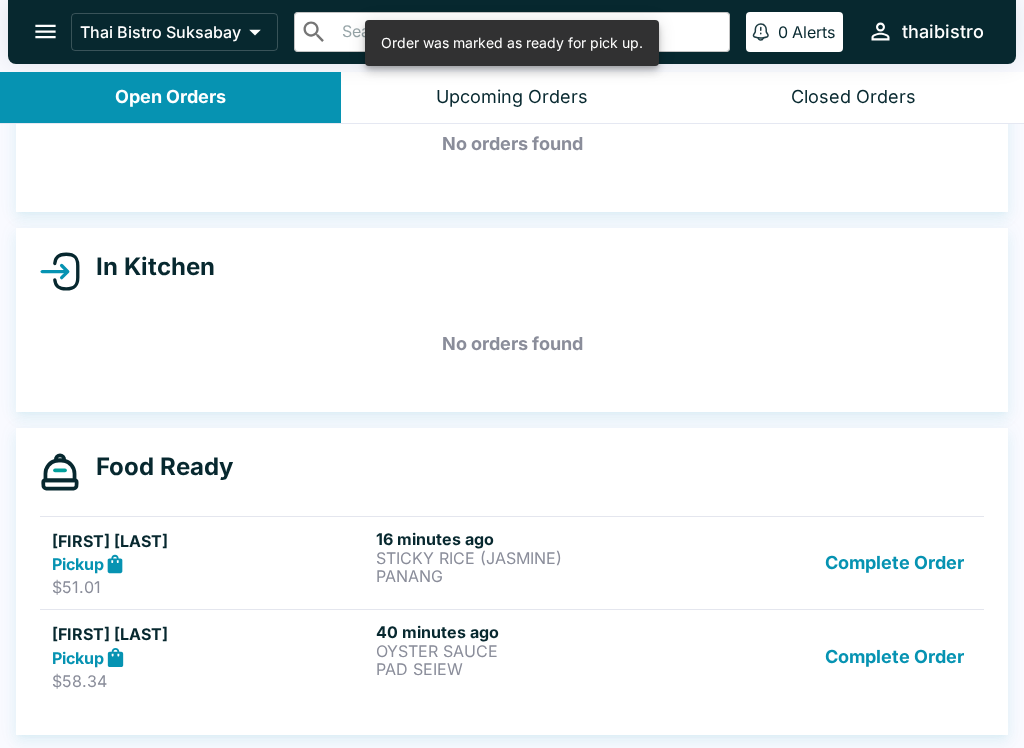 scroll, scrollTop: 112, scrollLeft: 0, axis: vertical 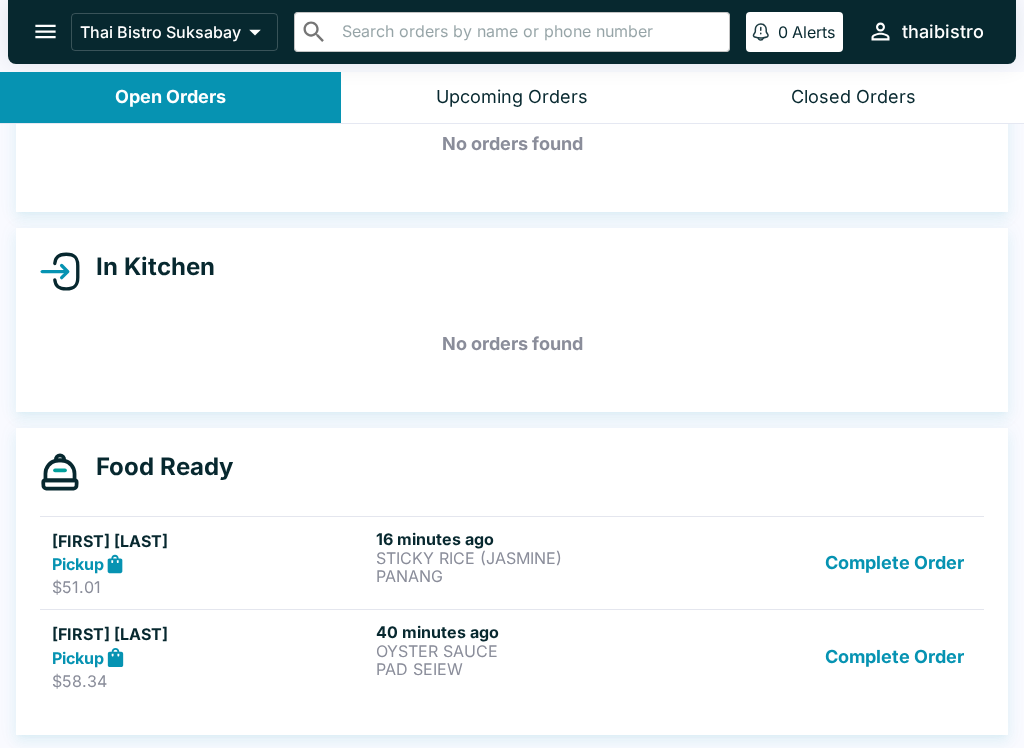 click on "Pickup" at bounding box center (210, 564) 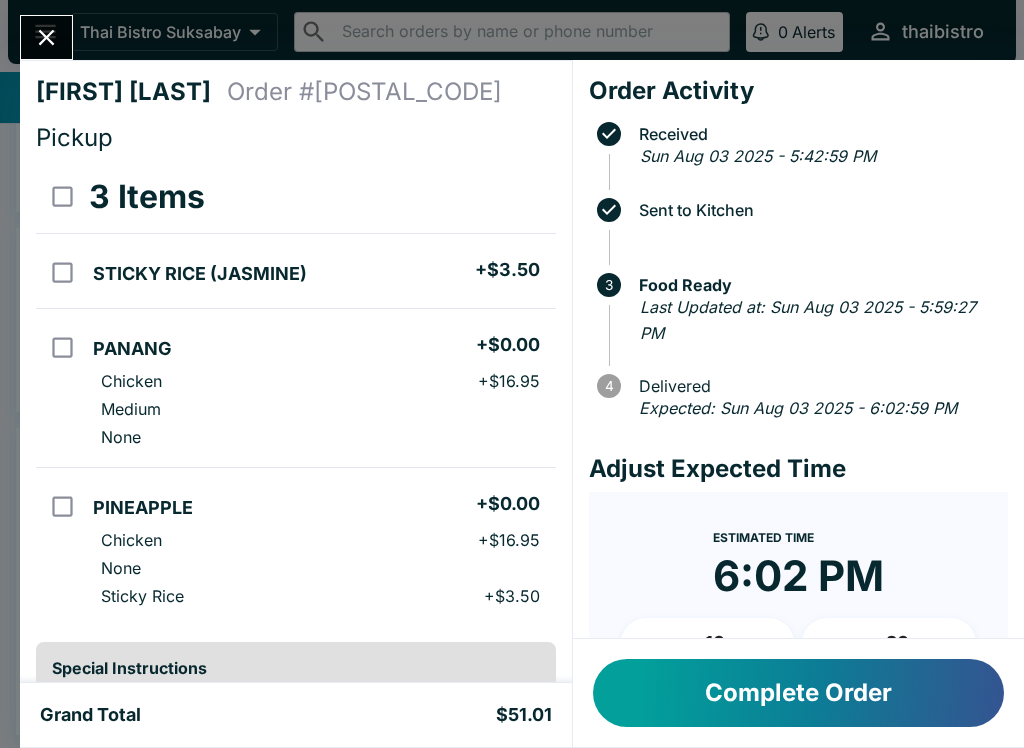 scroll, scrollTop: 0, scrollLeft: 0, axis: both 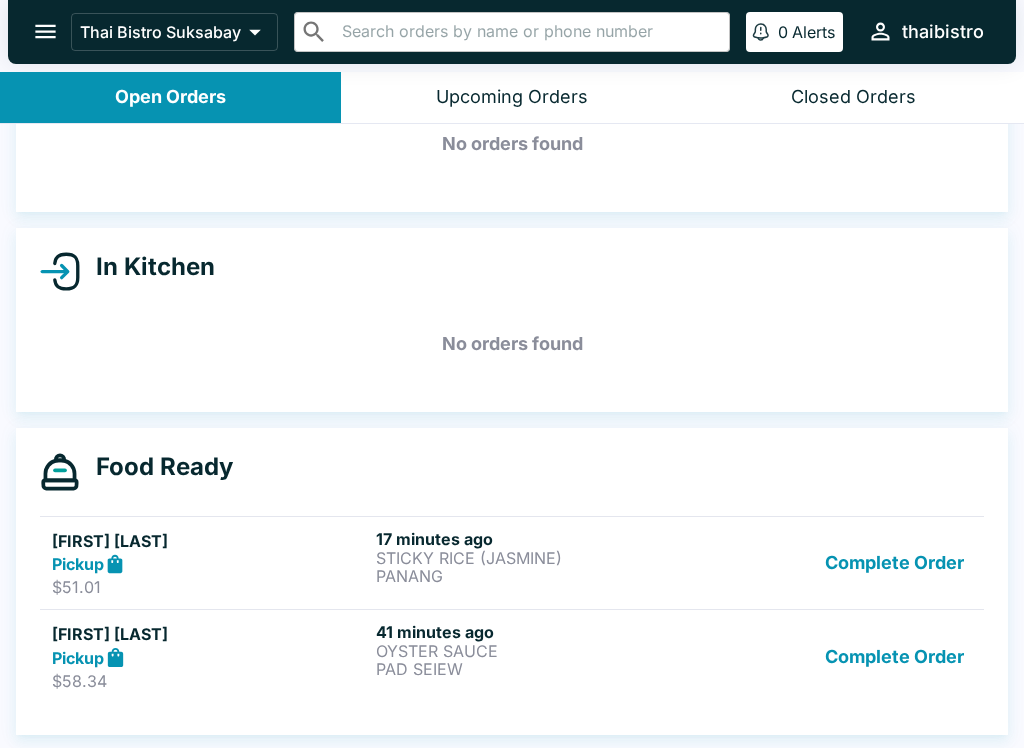 click on "Complete Order" at bounding box center [894, 563] 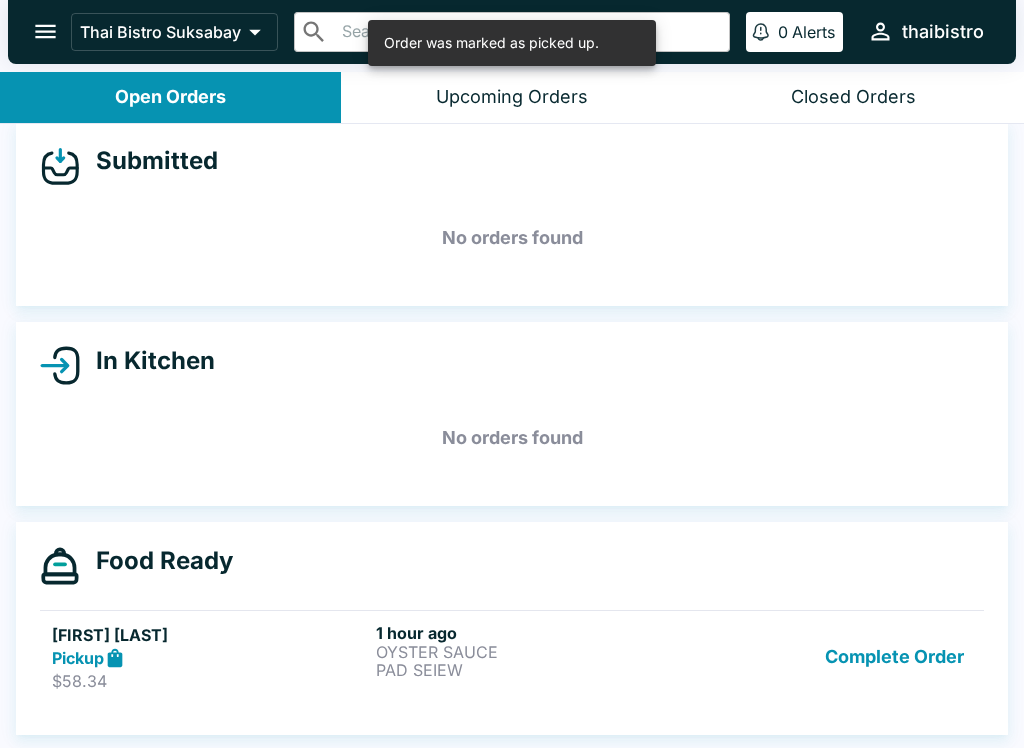 scroll, scrollTop: 18, scrollLeft: 0, axis: vertical 